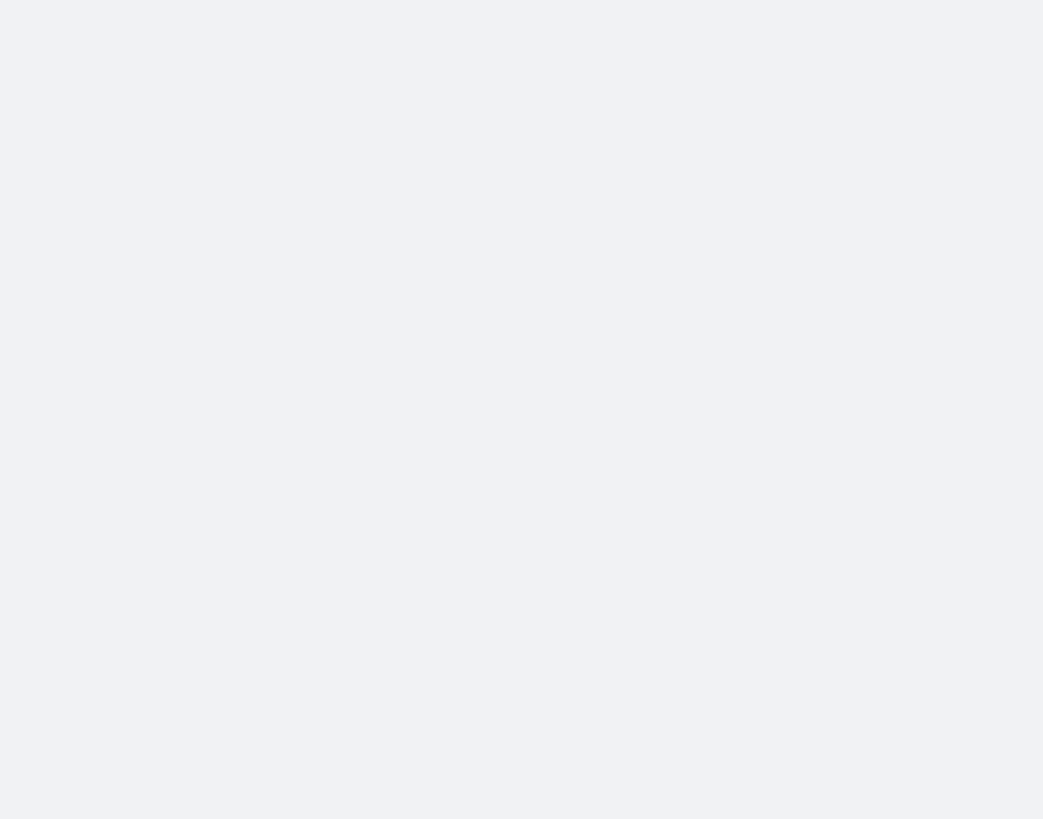 scroll, scrollTop: 0, scrollLeft: 0, axis: both 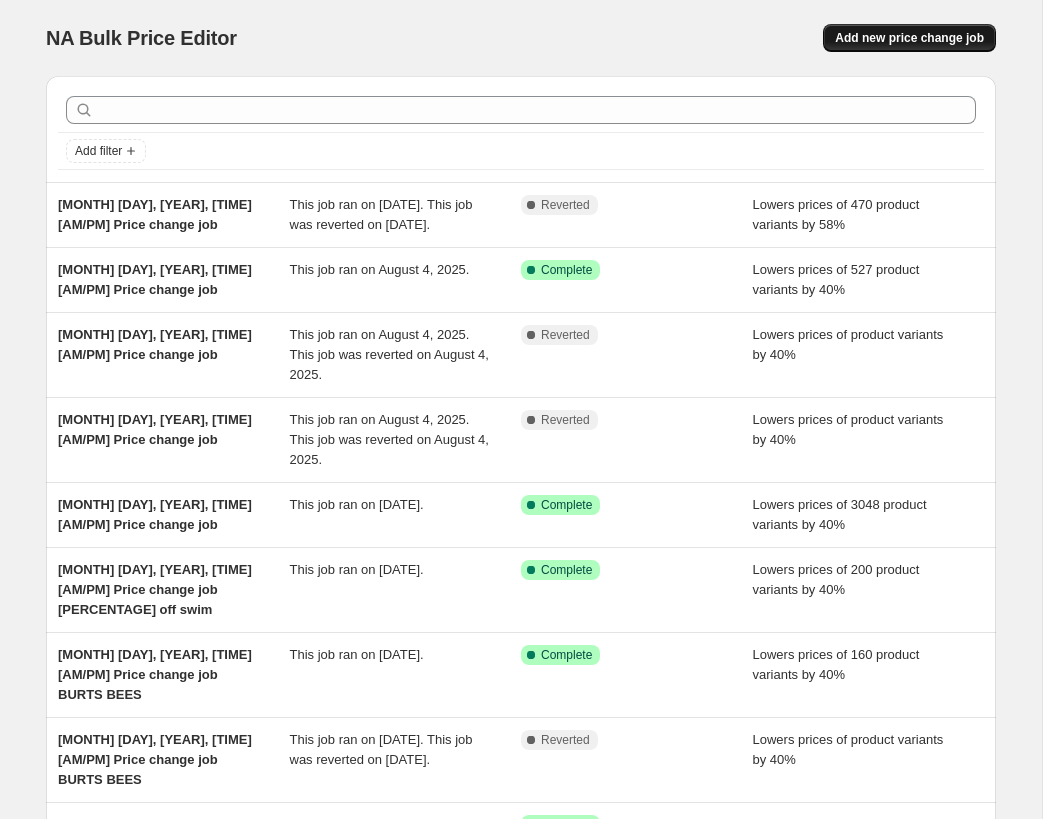 click on "Add new price change job" at bounding box center [909, 38] 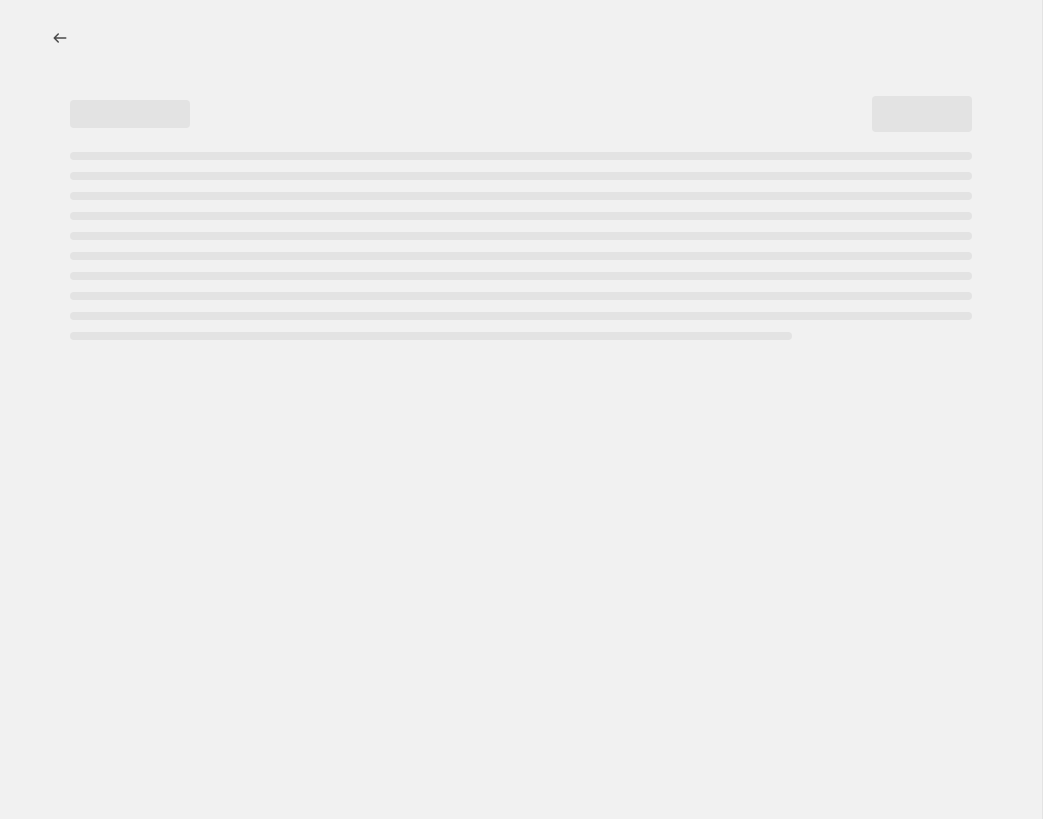select on "percentage" 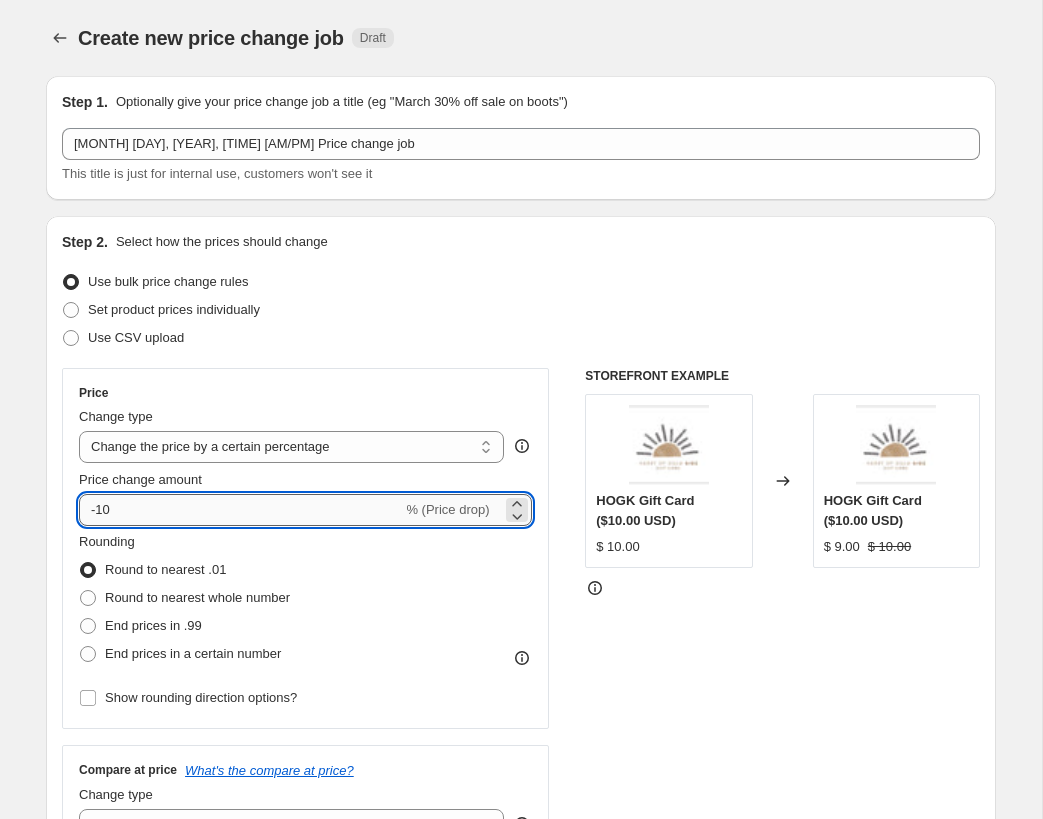 click on "-10" at bounding box center (240, 510) 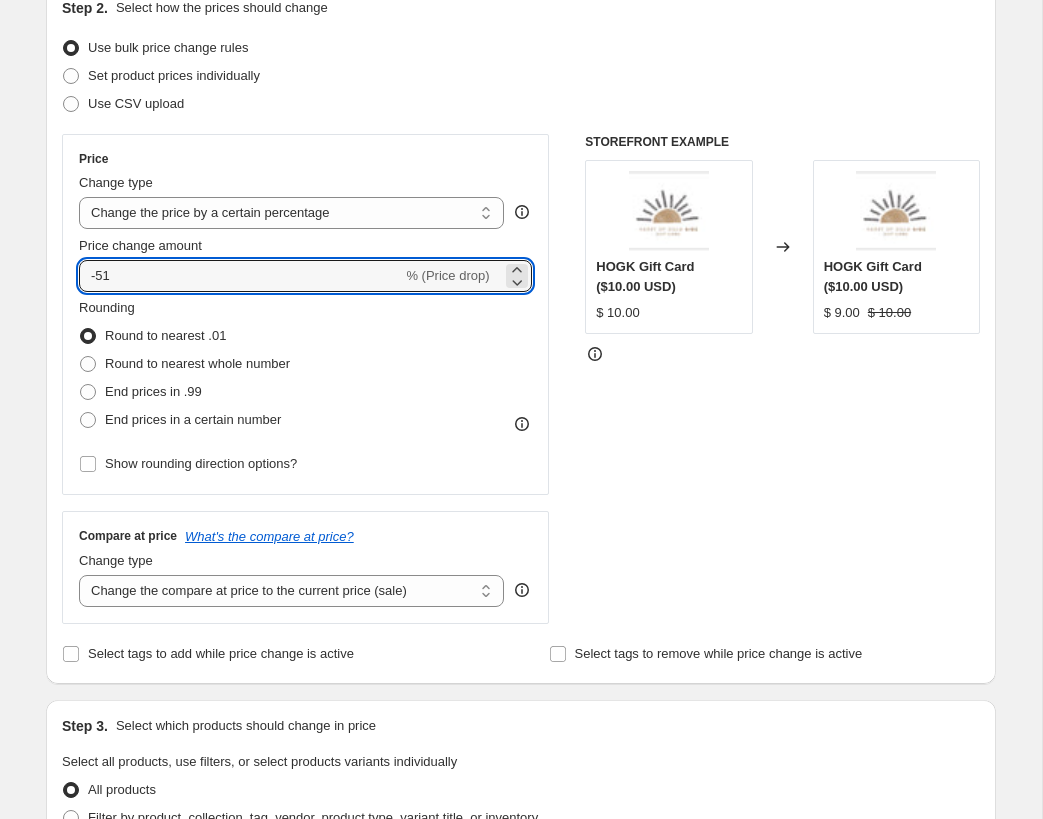 scroll, scrollTop: 242, scrollLeft: 0, axis: vertical 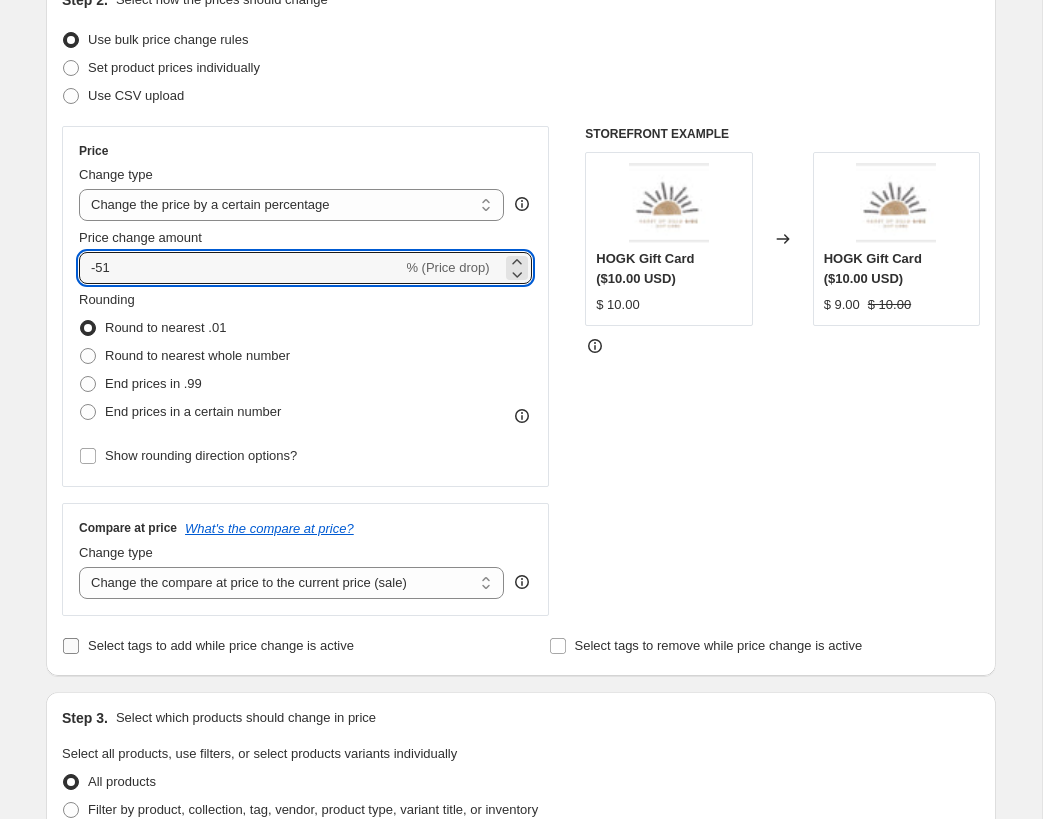 type on "-51" 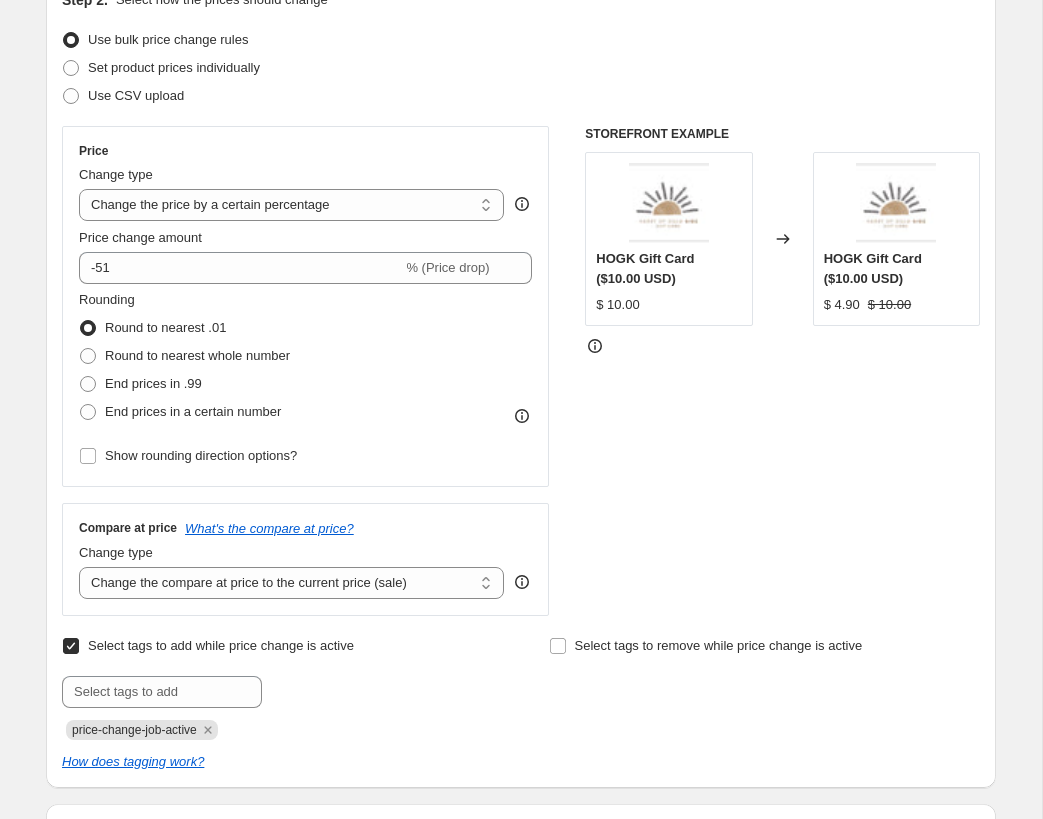 click on "Select tags to add while price change is active Submit price-change-job-active" at bounding box center (277, 686) 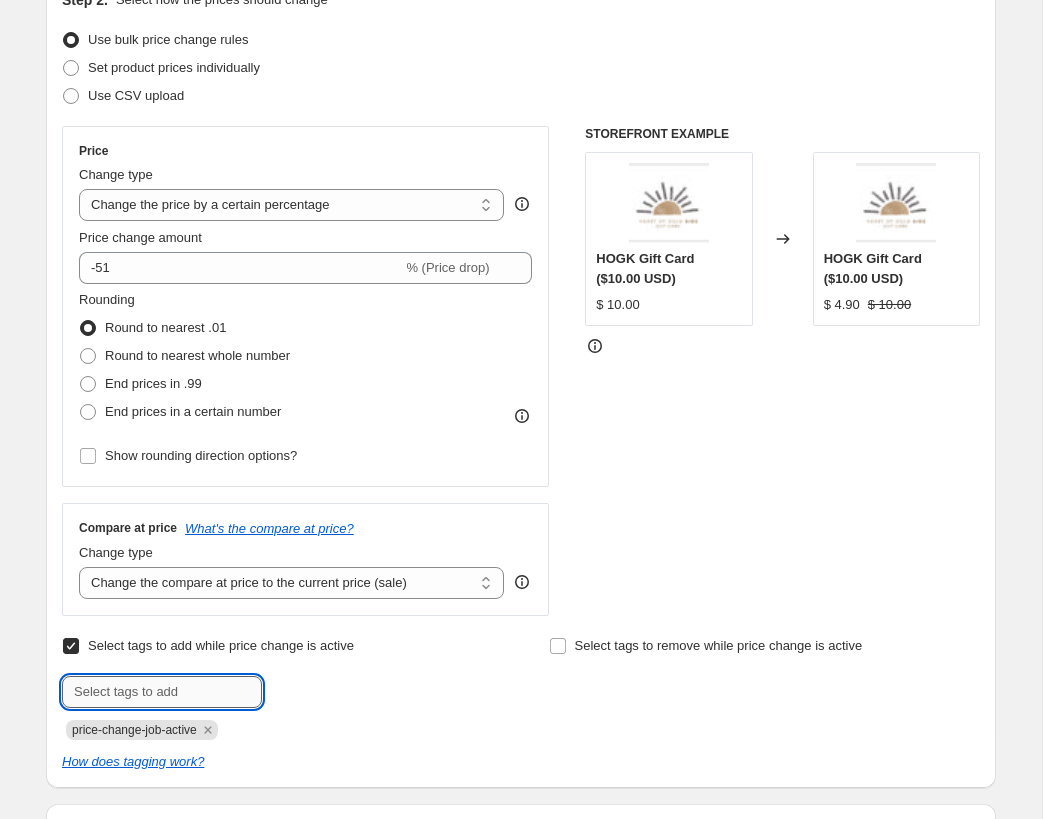click at bounding box center [162, 692] 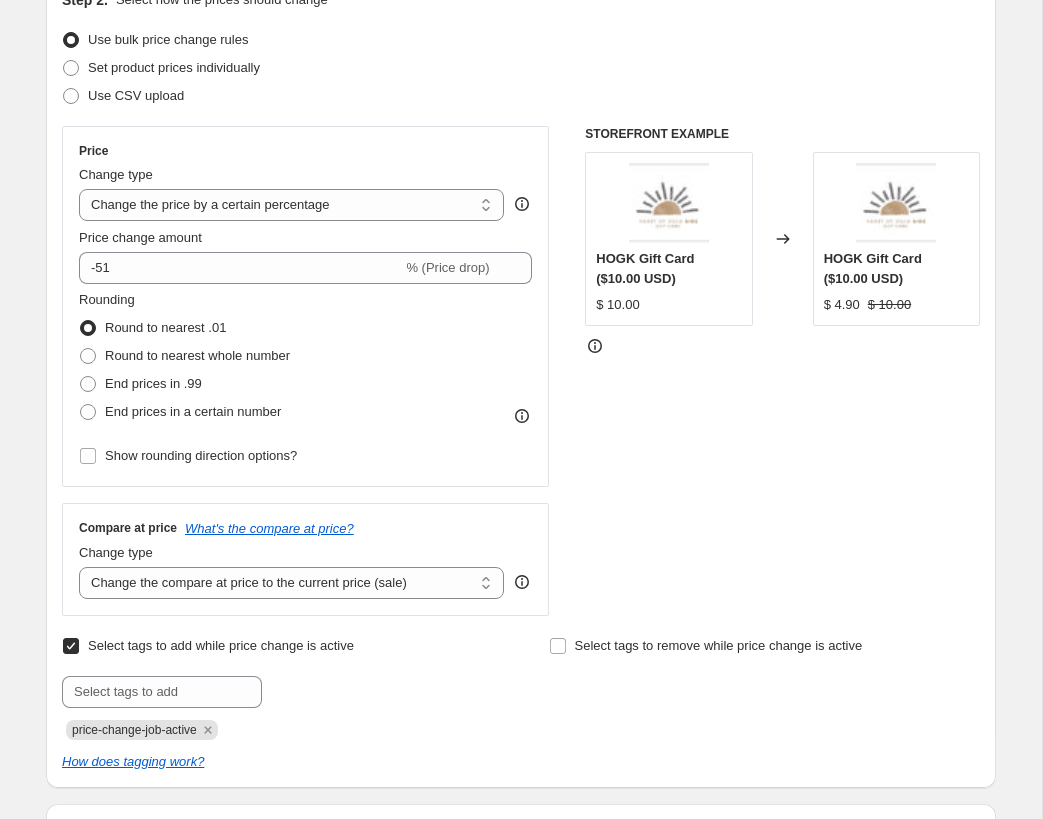 click on "price-change-job-active" at bounding box center (277, 728) 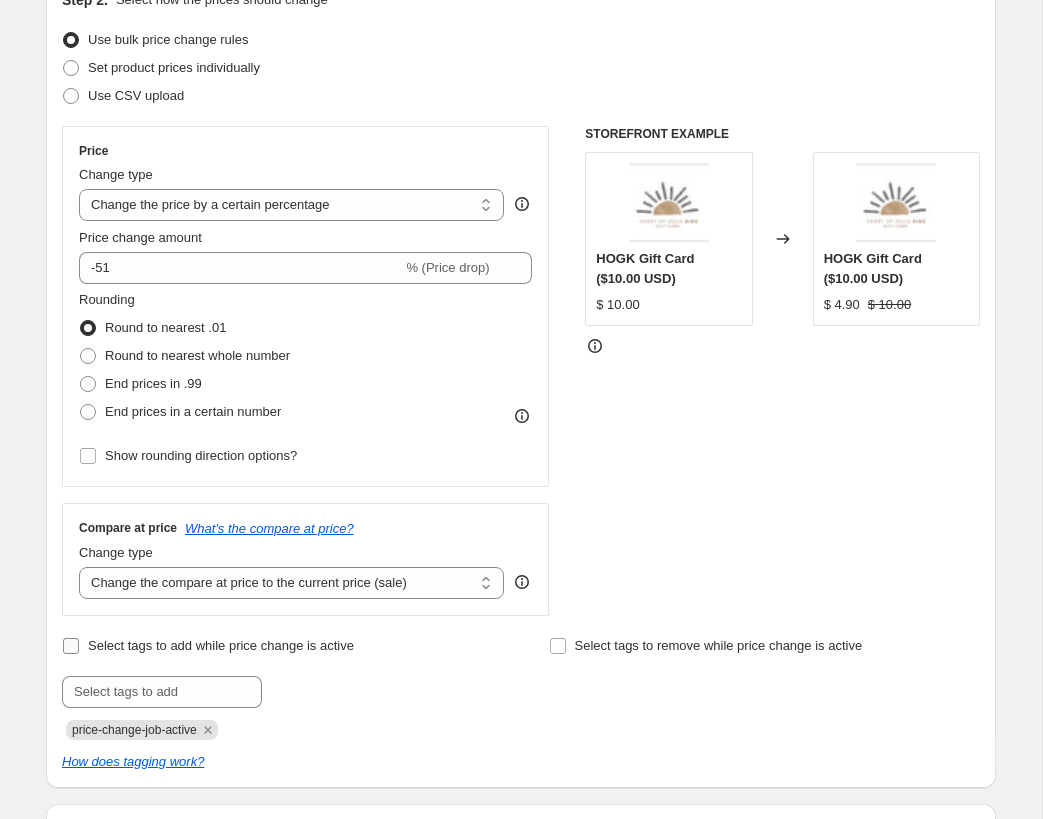 checkbox on "false" 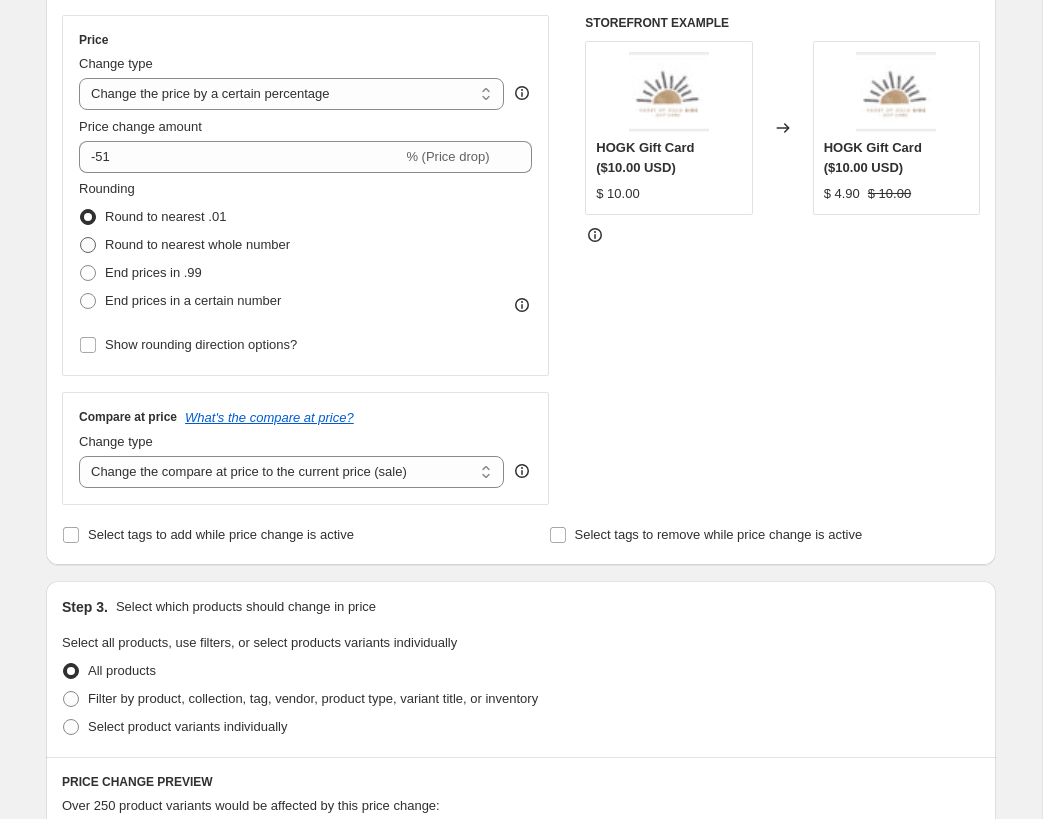 scroll, scrollTop: 346, scrollLeft: 0, axis: vertical 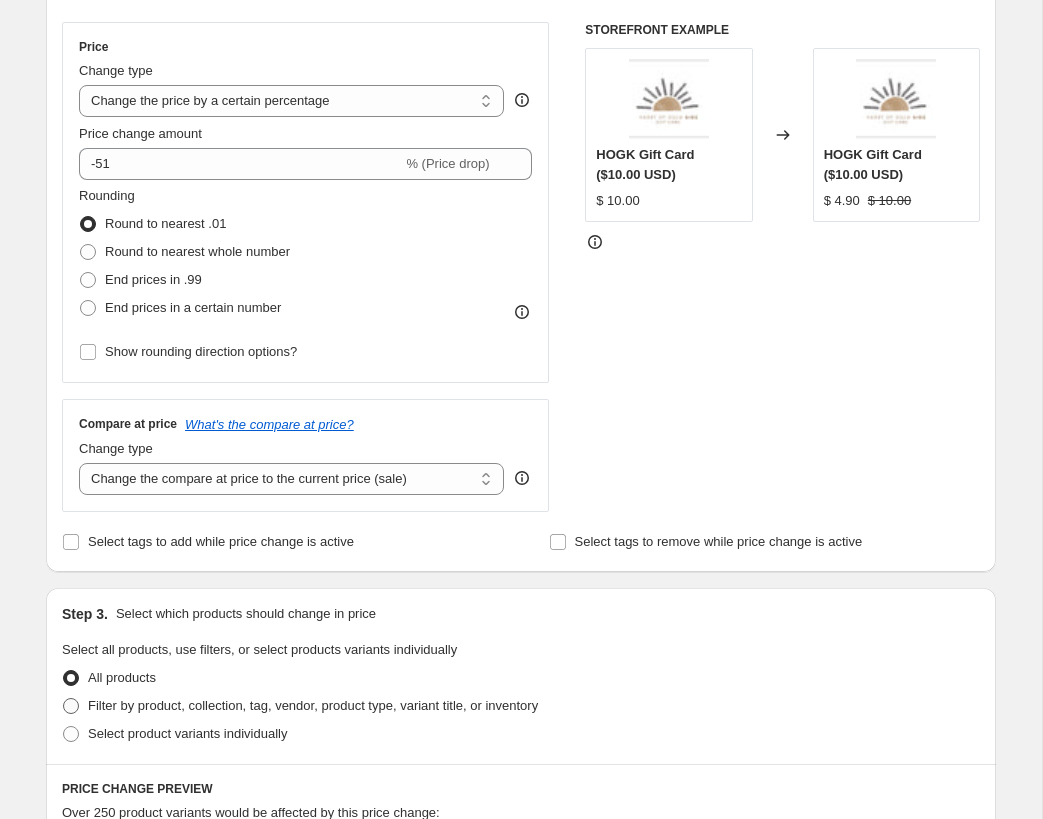 click on "Filter by product, collection, tag, vendor, product type, variant title, or inventory" at bounding box center (313, 705) 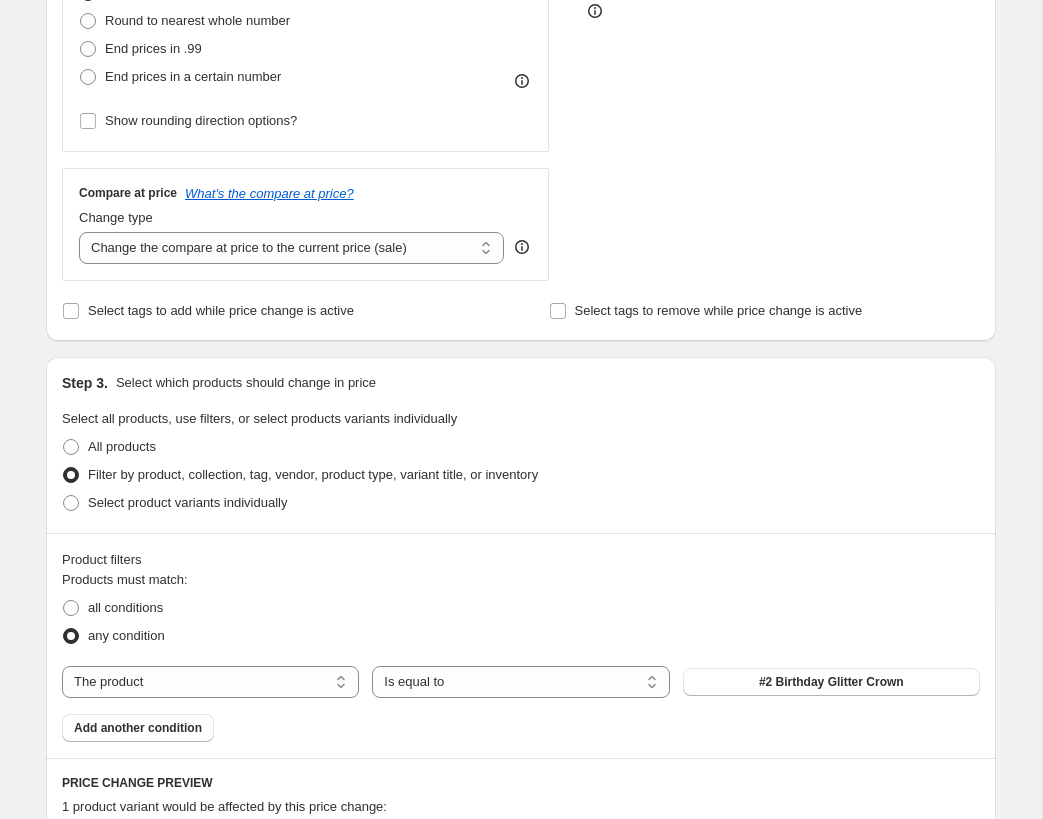 scroll, scrollTop: 611, scrollLeft: 0, axis: vertical 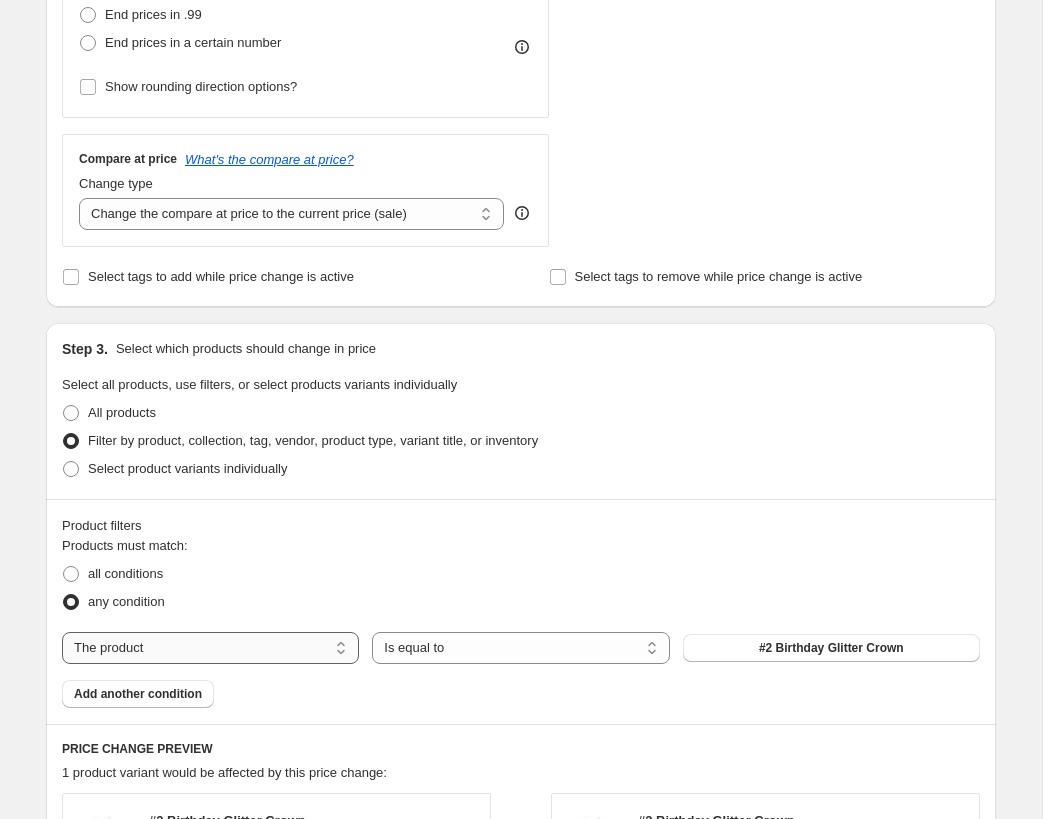 click on "The product The product's collection The product's tag The product's vendor The product's type The product's status The variant's title Inventory quantity" at bounding box center (210, 648) 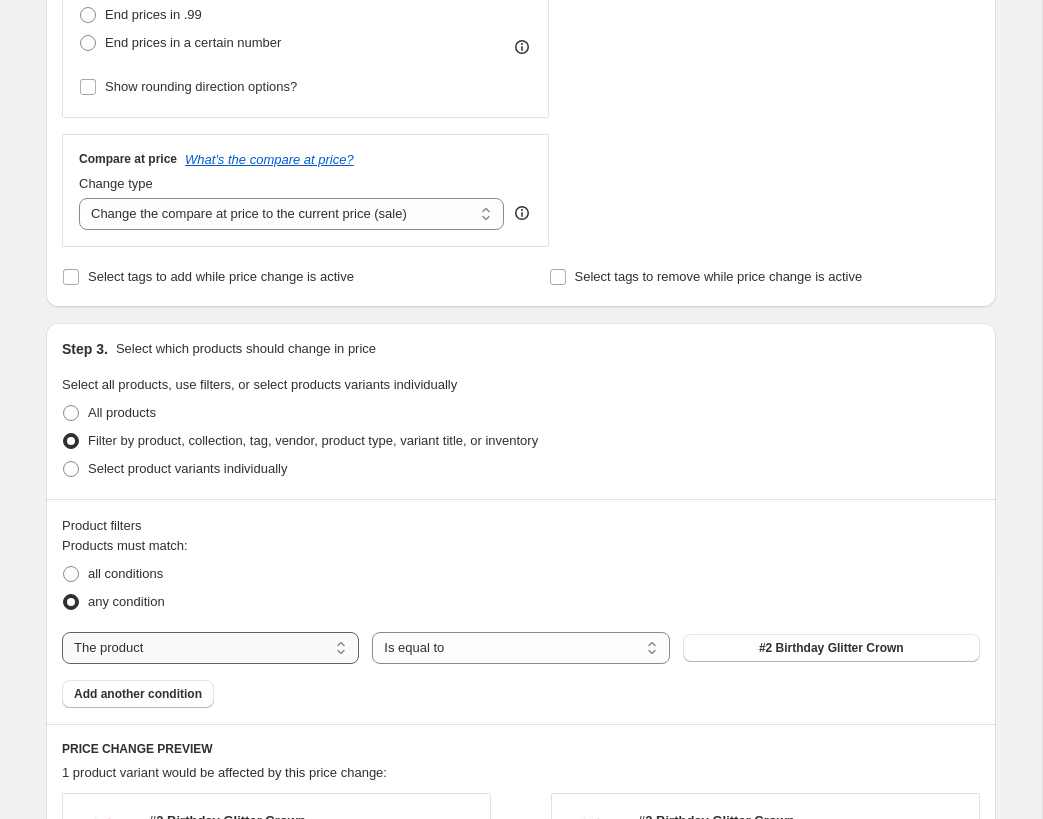 select on "collection" 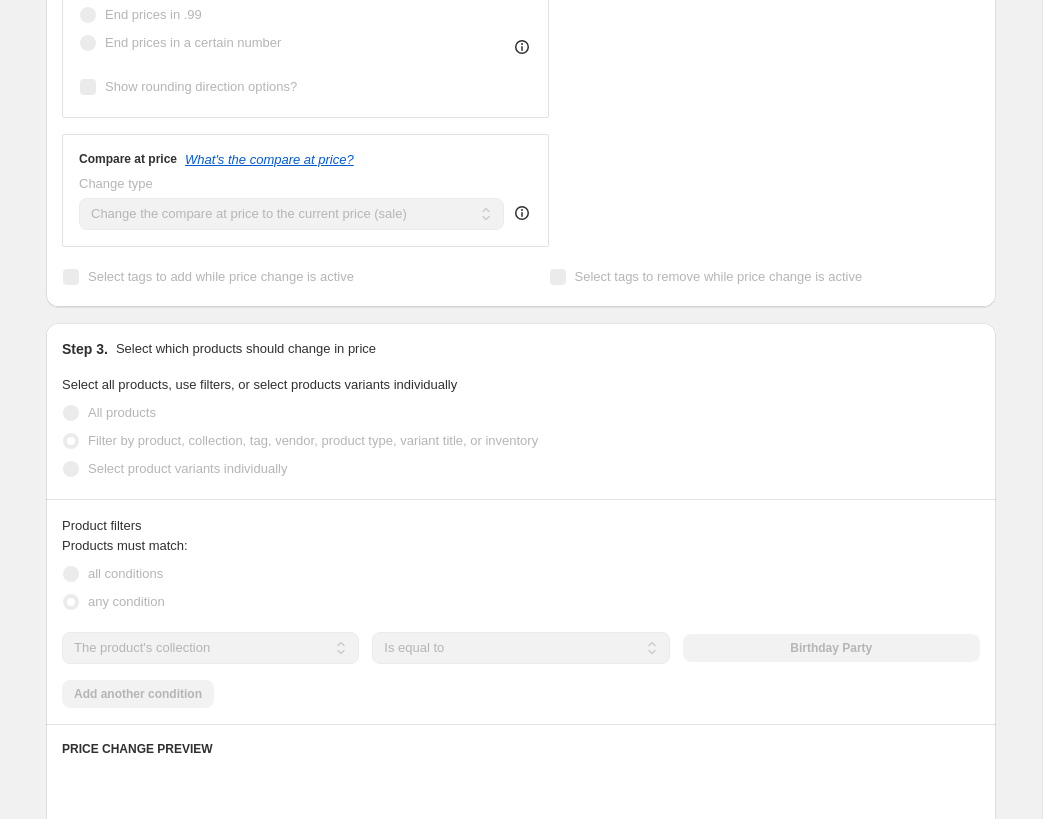 click on "The product The product's collection The product's tag The product's vendor The product's type The product's status The variant's title Inventory quantity The product's collection Is equal to Is not equal to Is equal to Birthday Party" at bounding box center [521, 648] 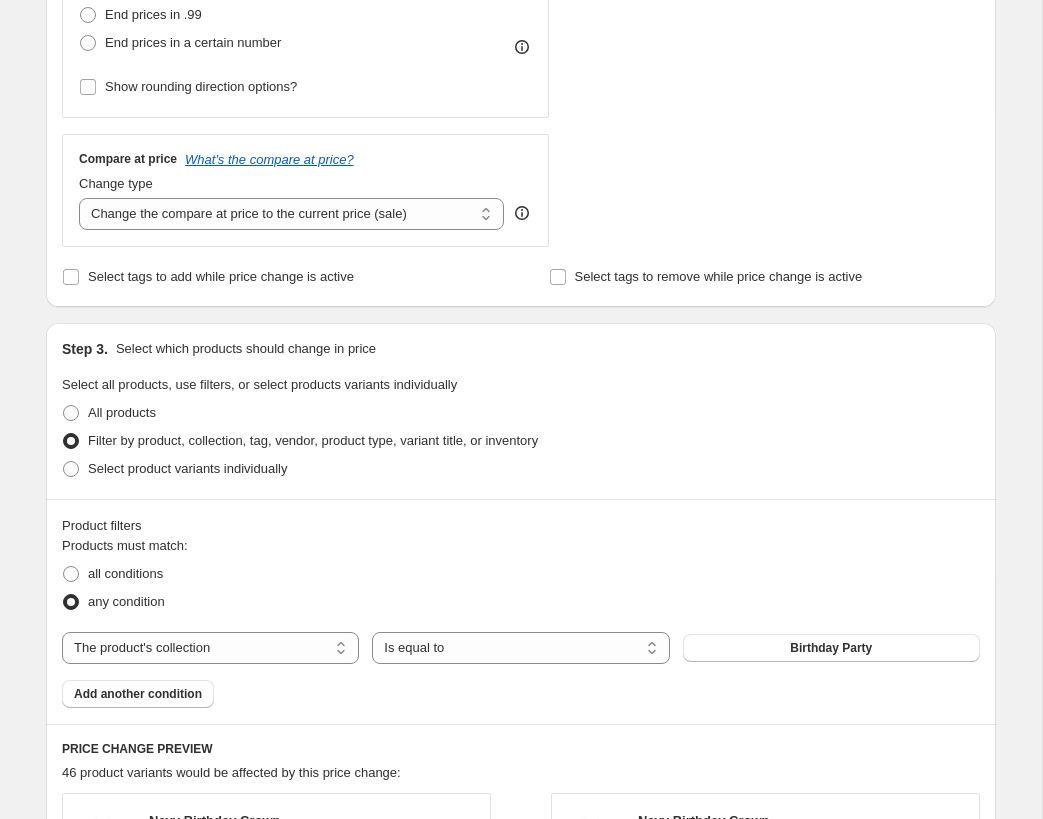 click on "Birthday Party" at bounding box center (831, 648) 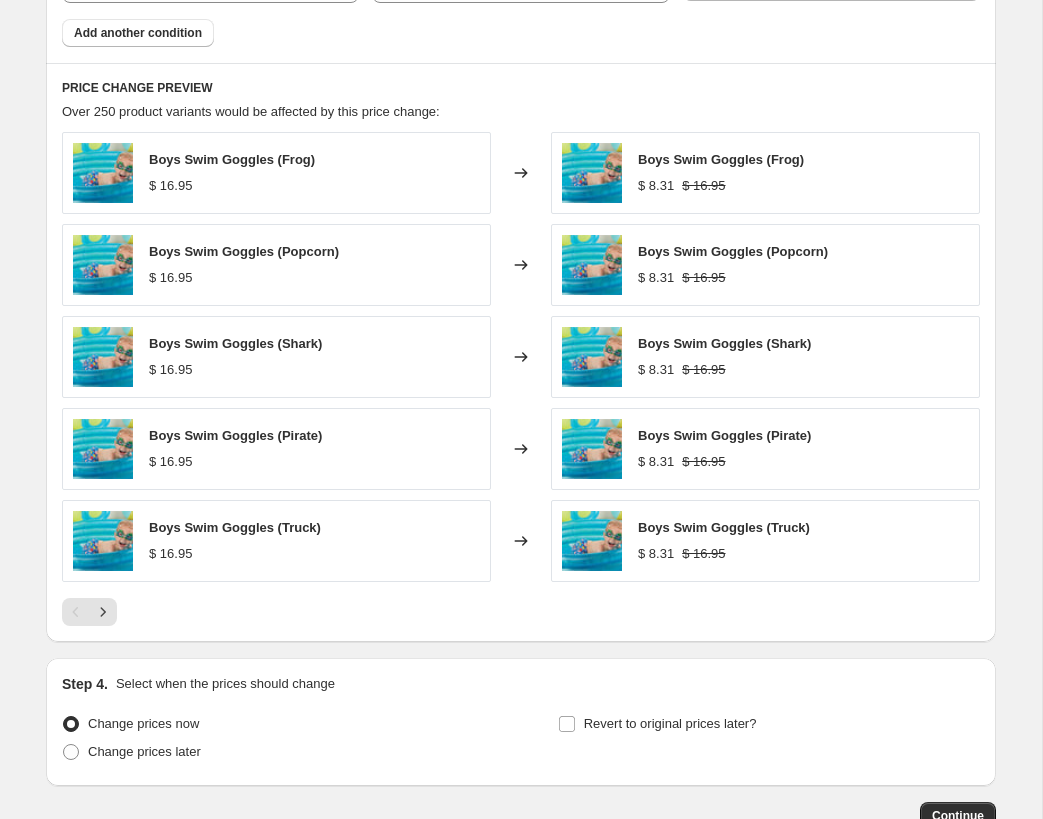 scroll, scrollTop: 1396, scrollLeft: 0, axis: vertical 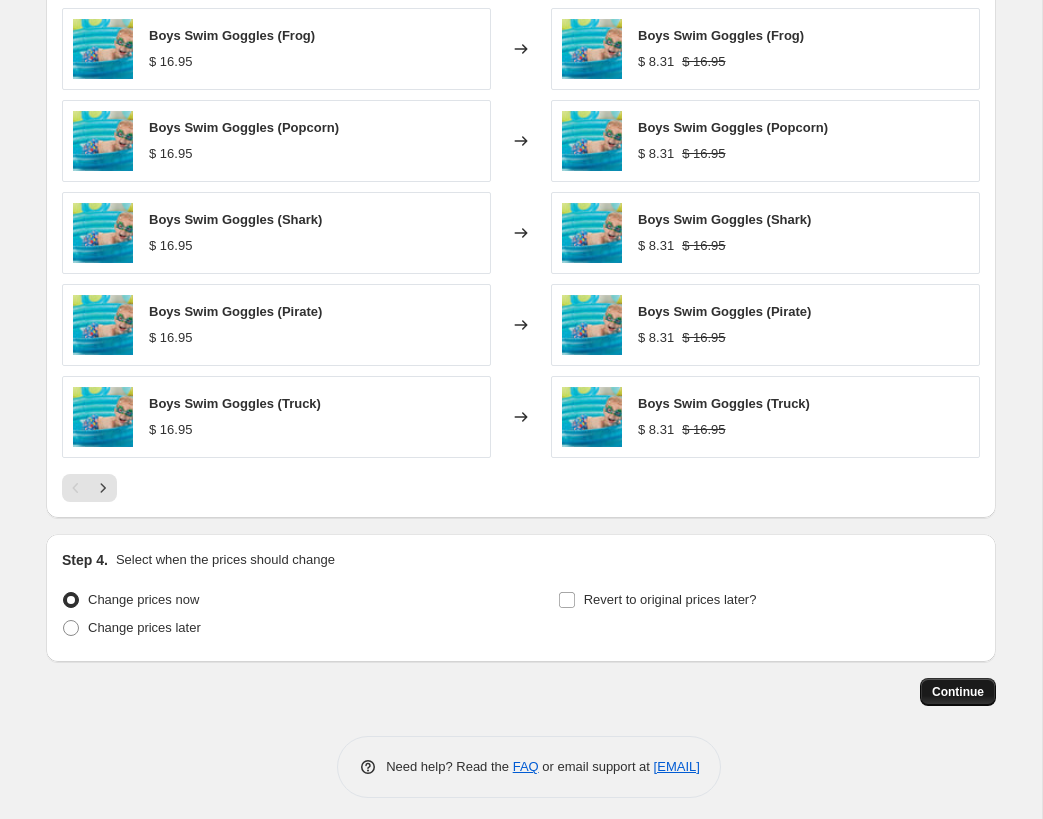 click on "Continue" at bounding box center (958, 692) 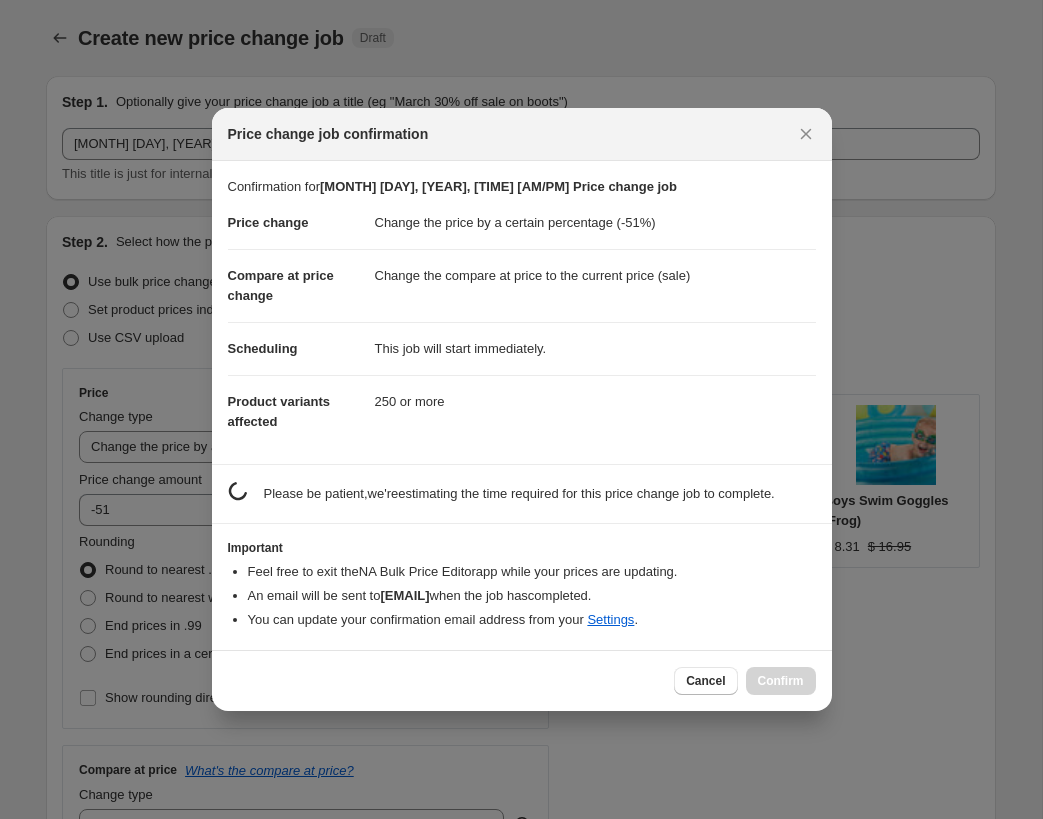 scroll, scrollTop: 0, scrollLeft: 0, axis: both 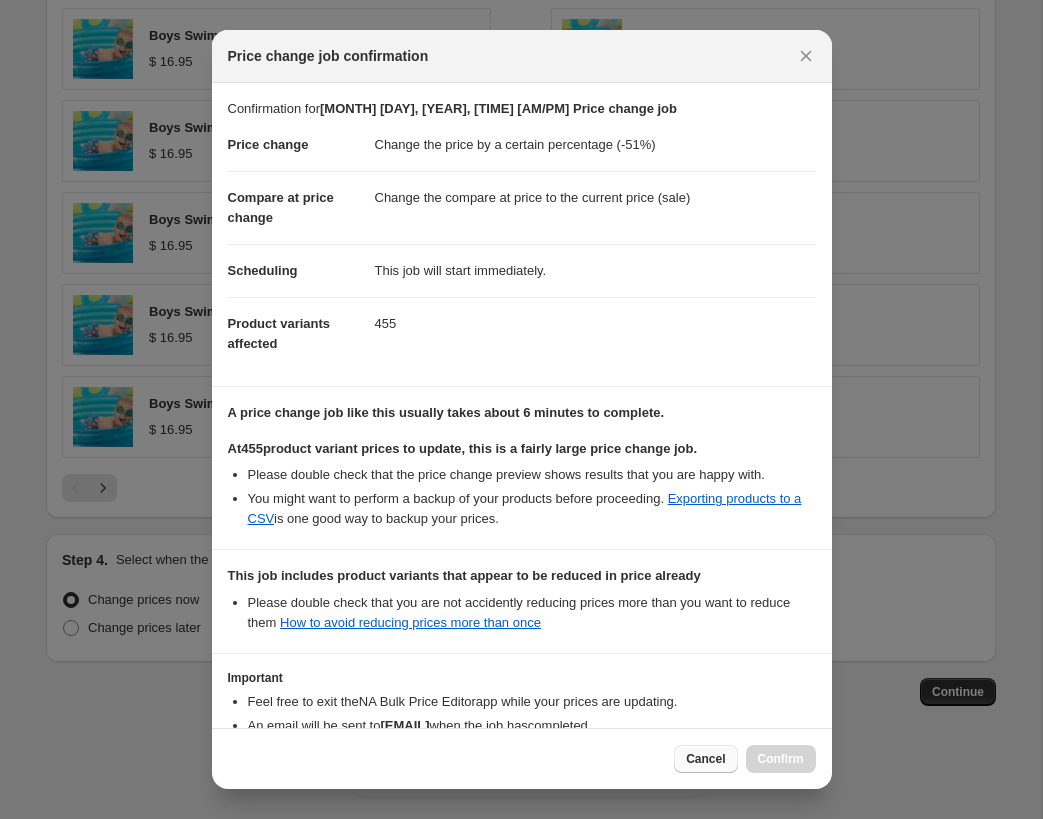 click on "Cancel" at bounding box center (705, 759) 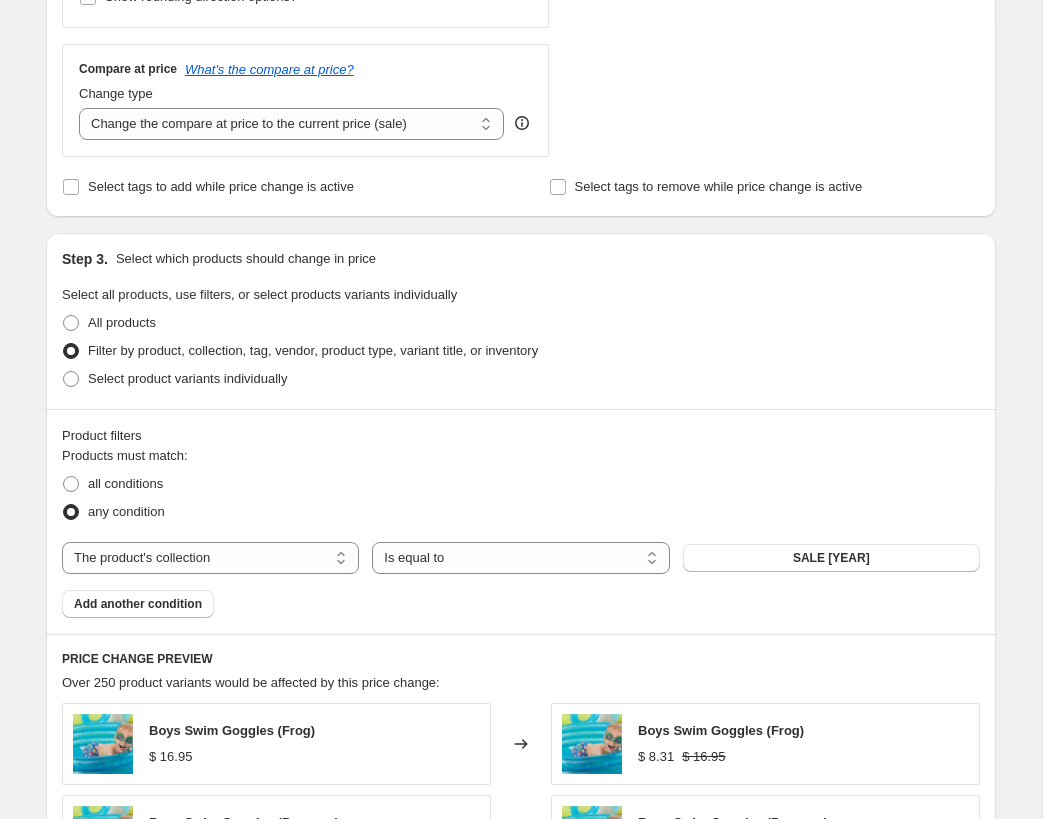 scroll, scrollTop: 398, scrollLeft: 0, axis: vertical 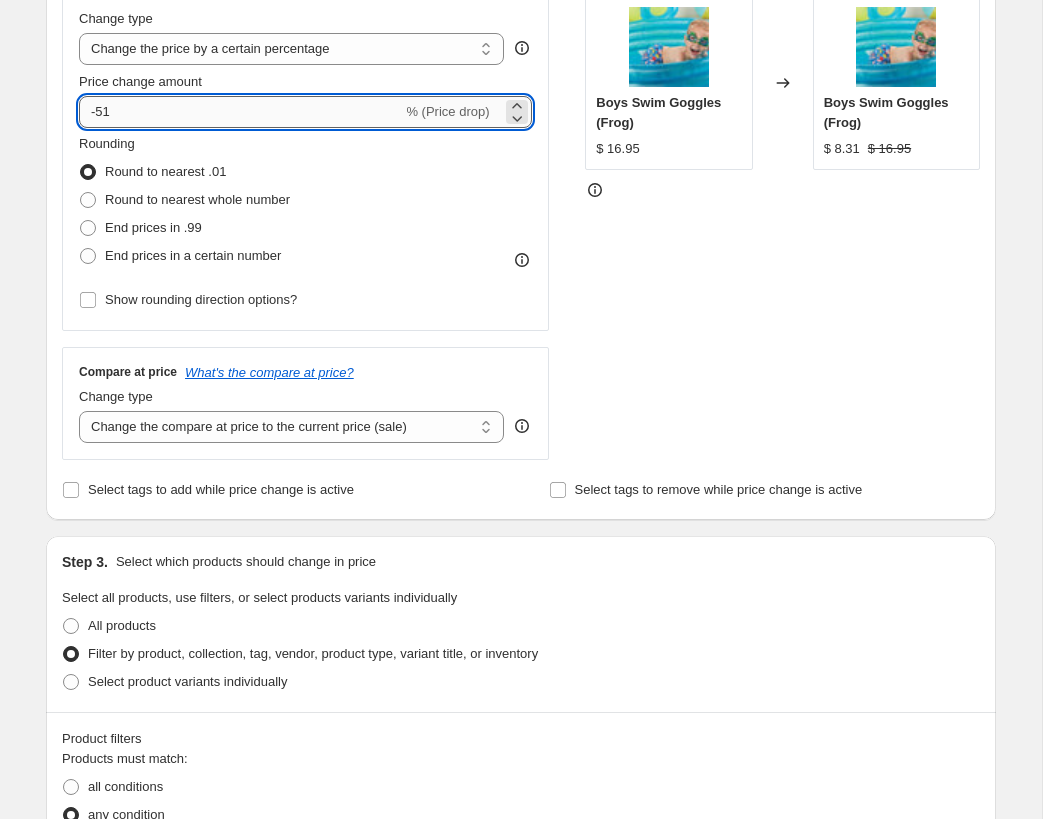 click on "-51" at bounding box center (240, 112) 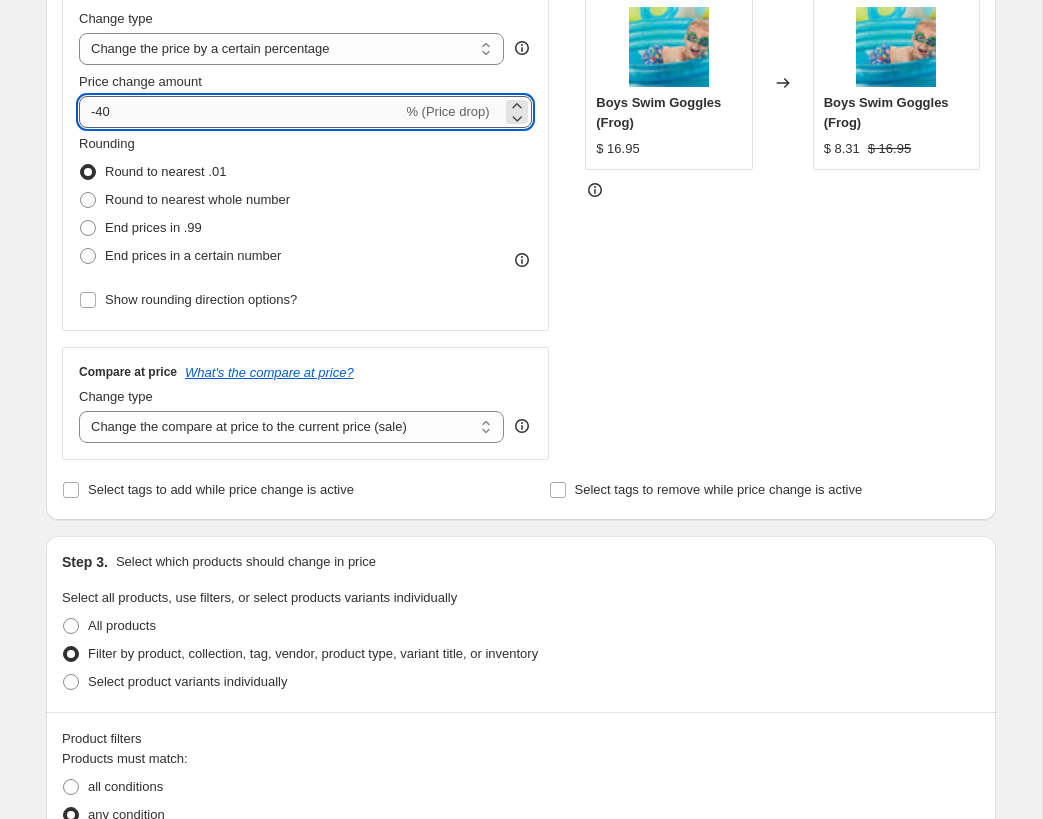 type on "-40" 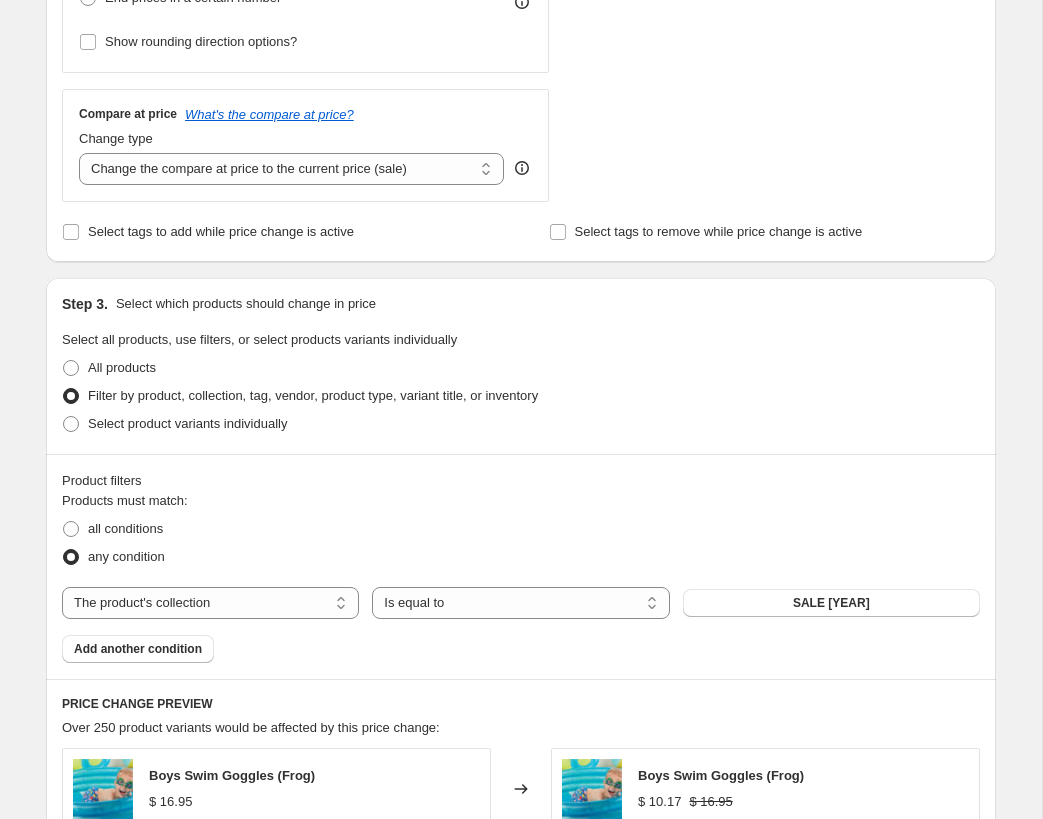 scroll, scrollTop: 1396, scrollLeft: 0, axis: vertical 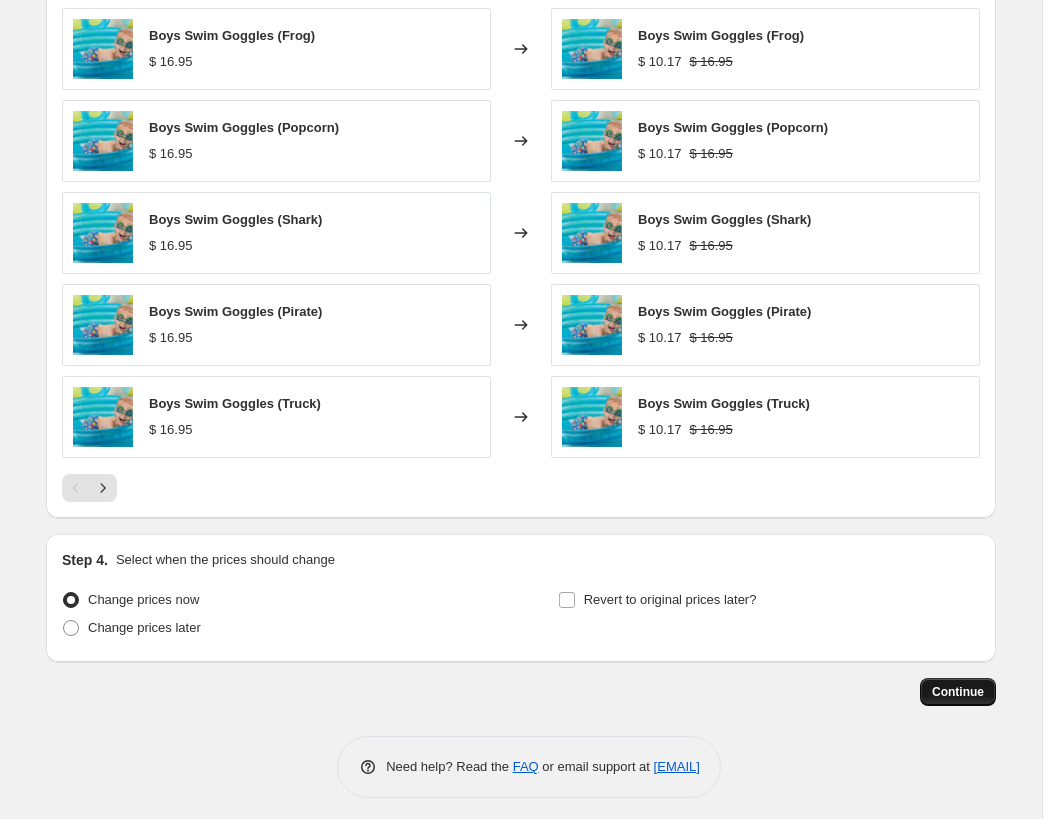 click on "Continue" at bounding box center (958, 692) 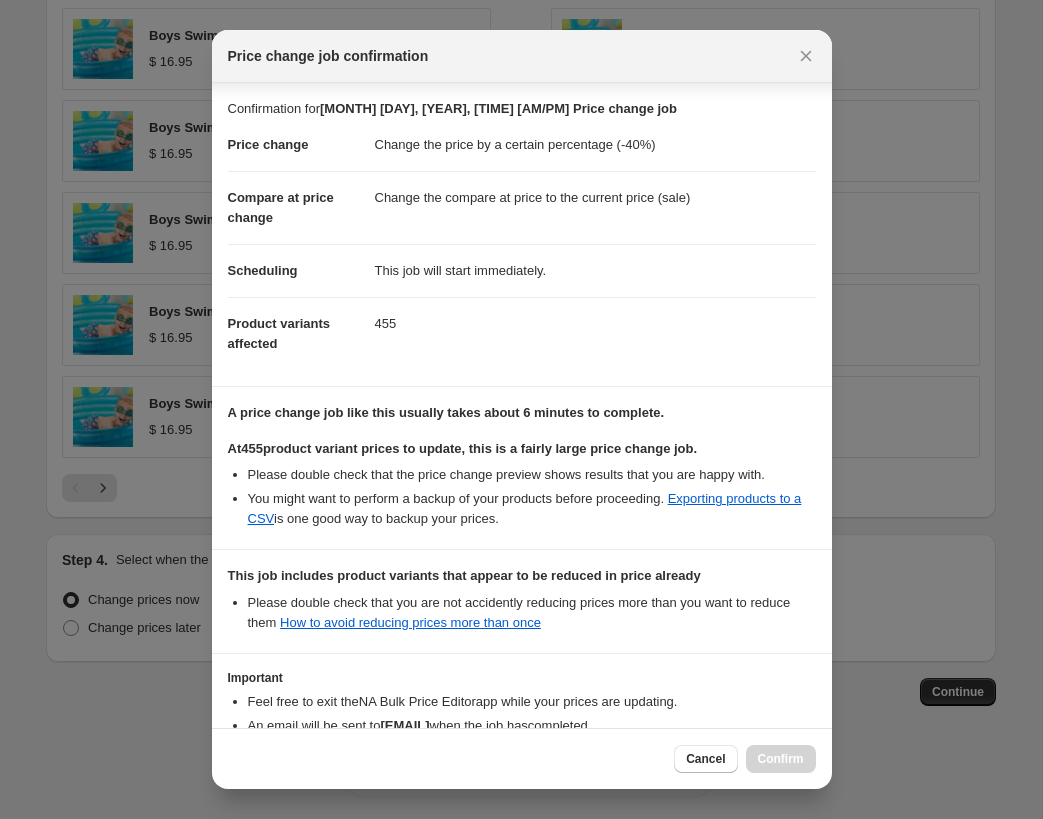 scroll, scrollTop: 129, scrollLeft: 0, axis: vertical 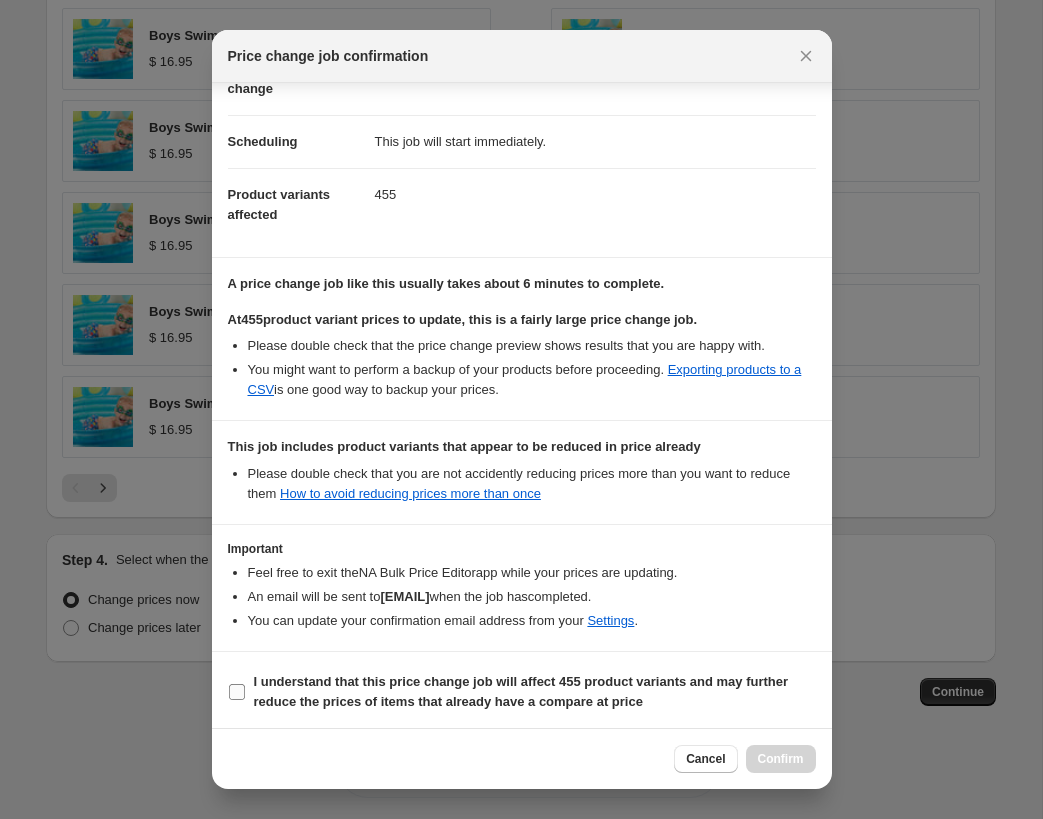 click on "I understand that this price change job will affect 455 product variants and may further reduce the prices of items that already have a compare at price" at bounding box center (237, 692) 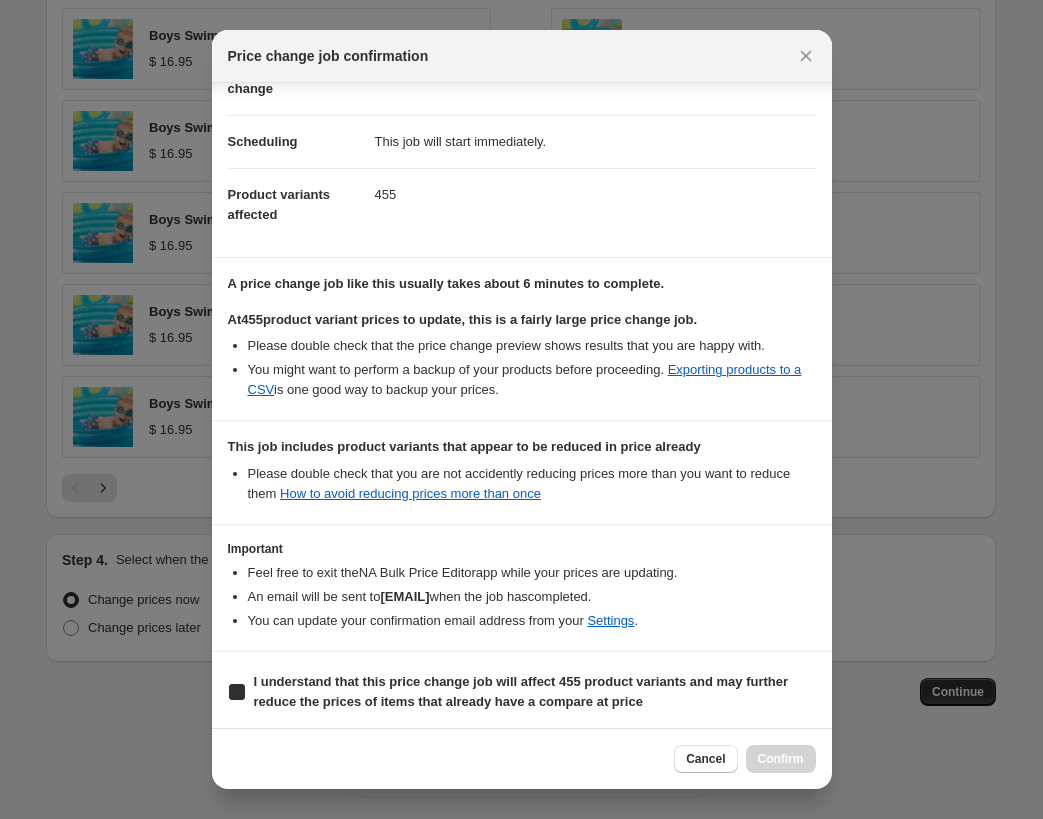 checkbox on "true" 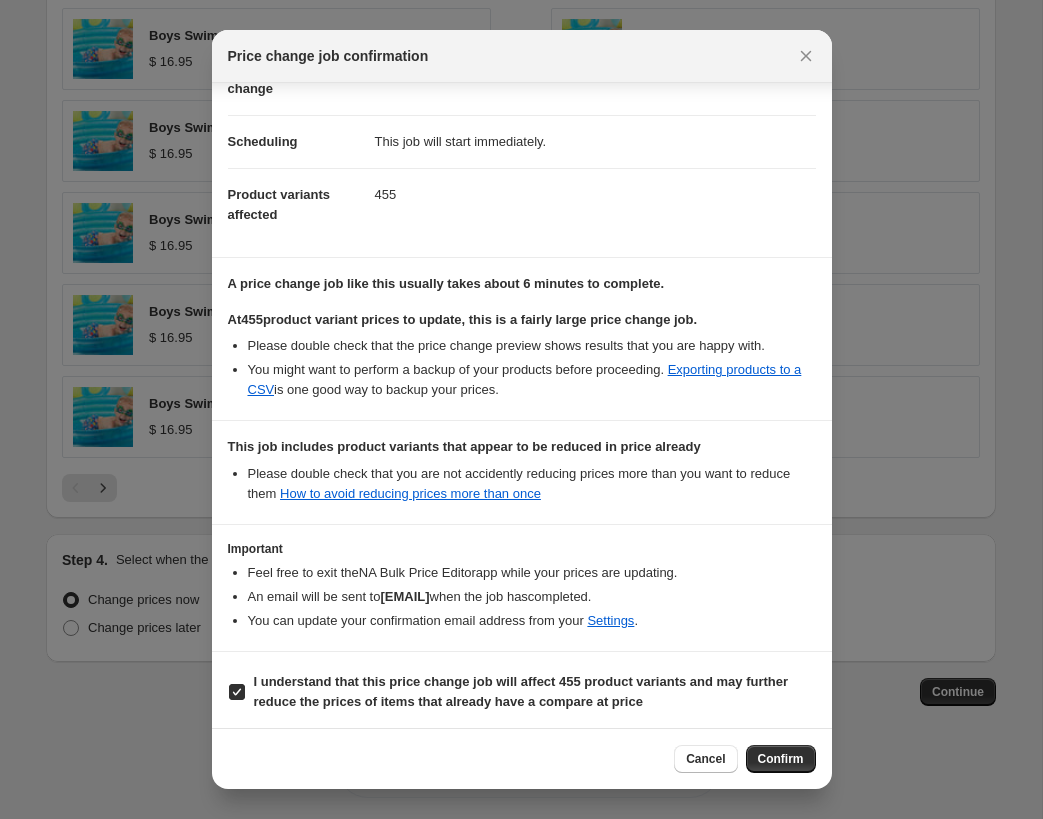 scroll, scrollTop: 0, scrollLeft: 0, axis: both 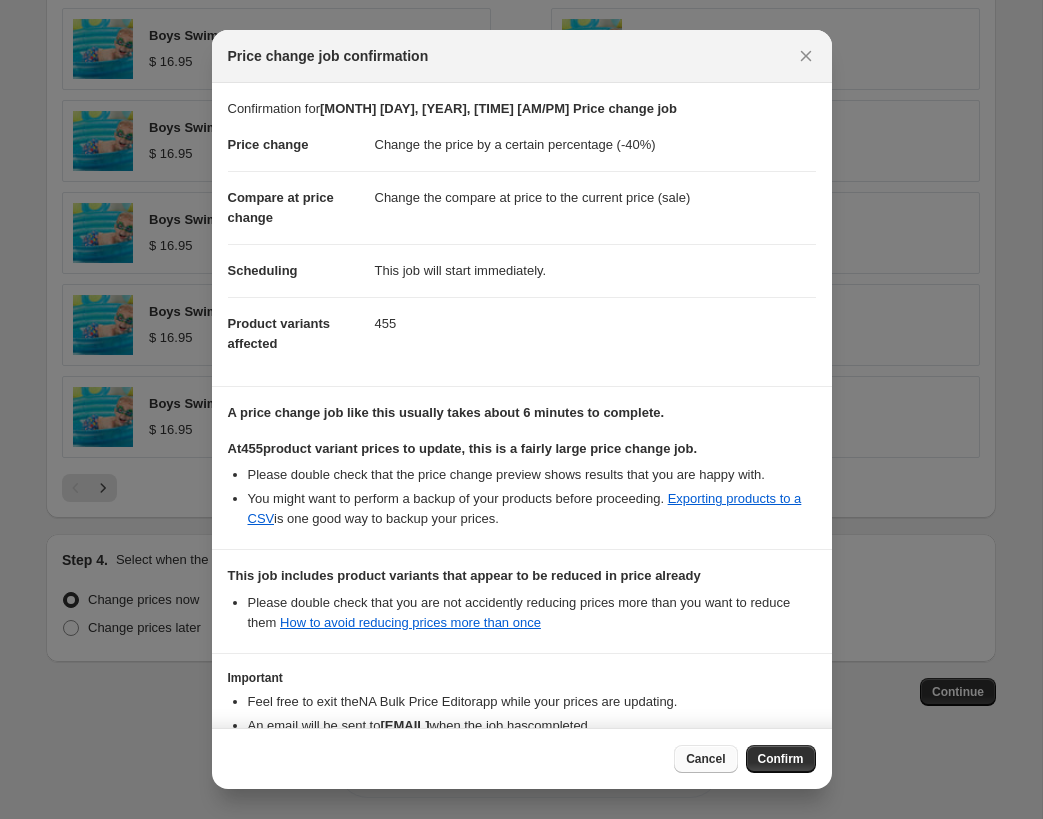 click on "Cancel" at bounding box center (705, 759) 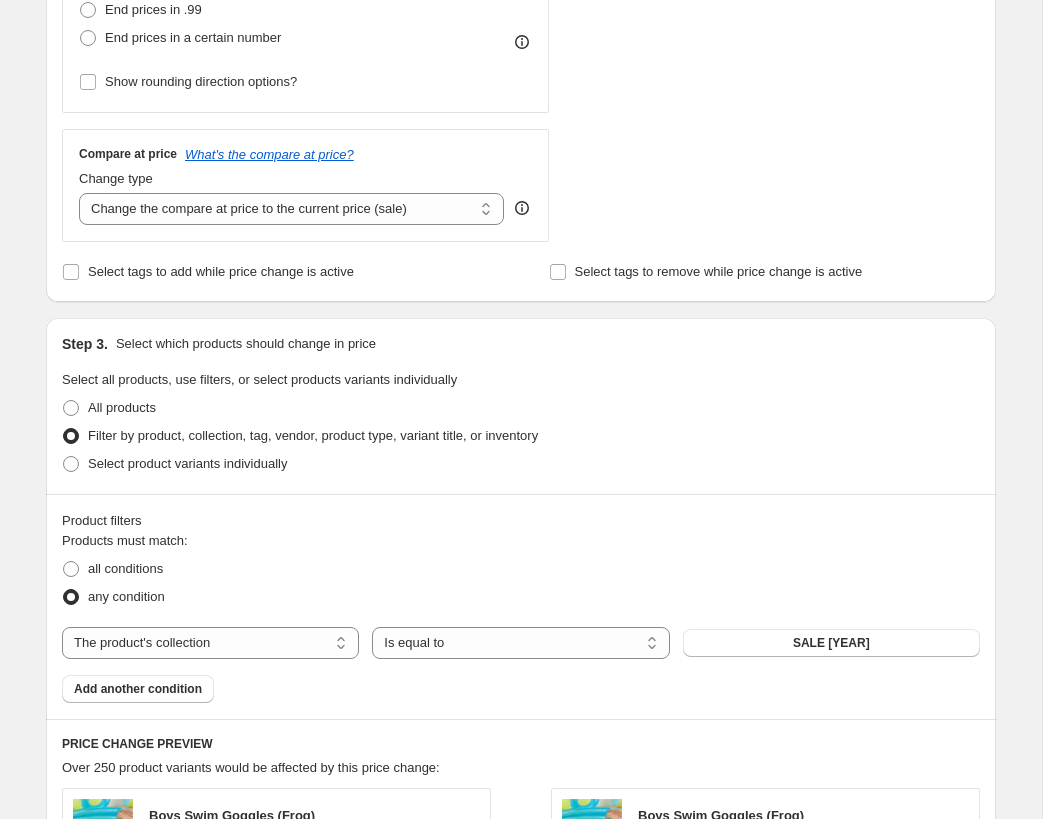 scroll, scrollTop: 625, scrollLeft: 0, axis: vertical 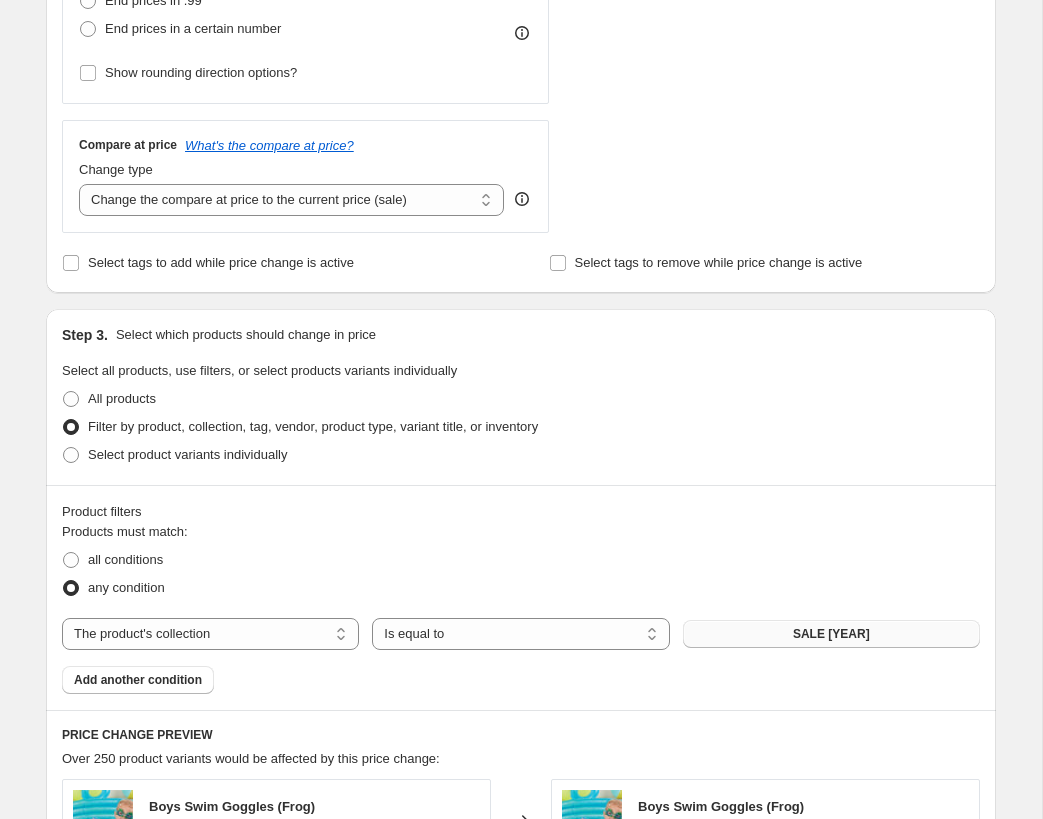 click on "SALE 2025" at bounding box center [831, 634] 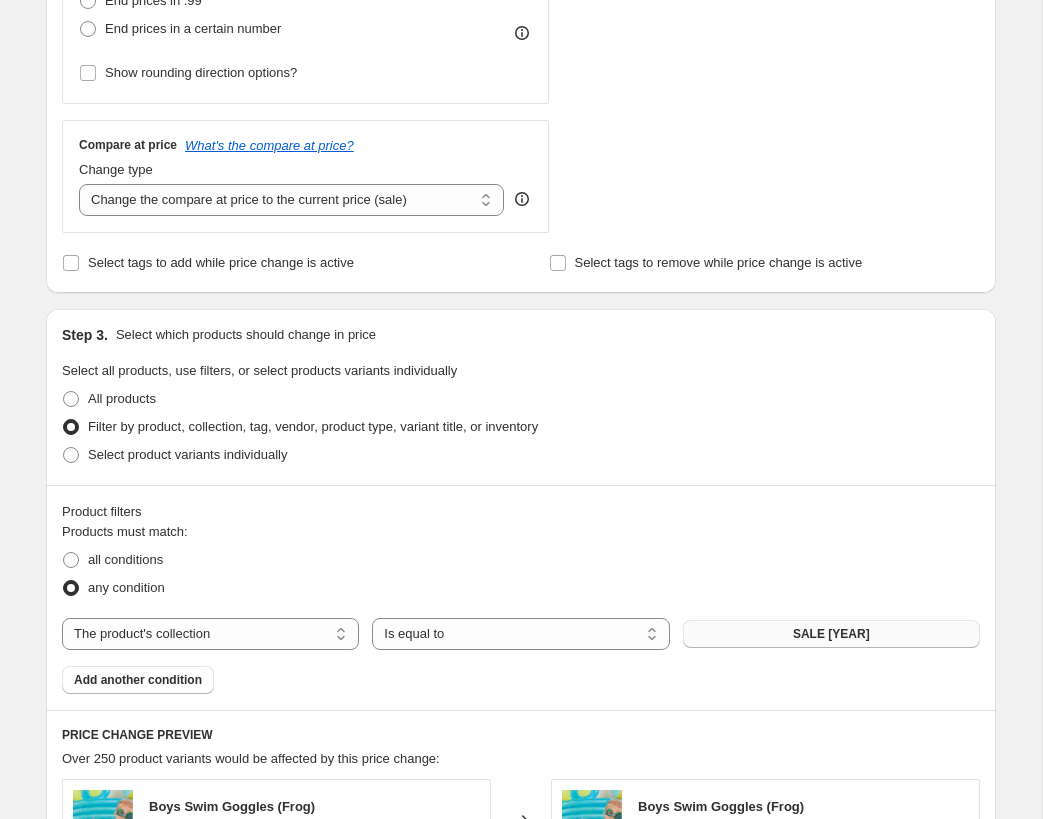 click on "SALE 2025" at bounding box center [831, 634] 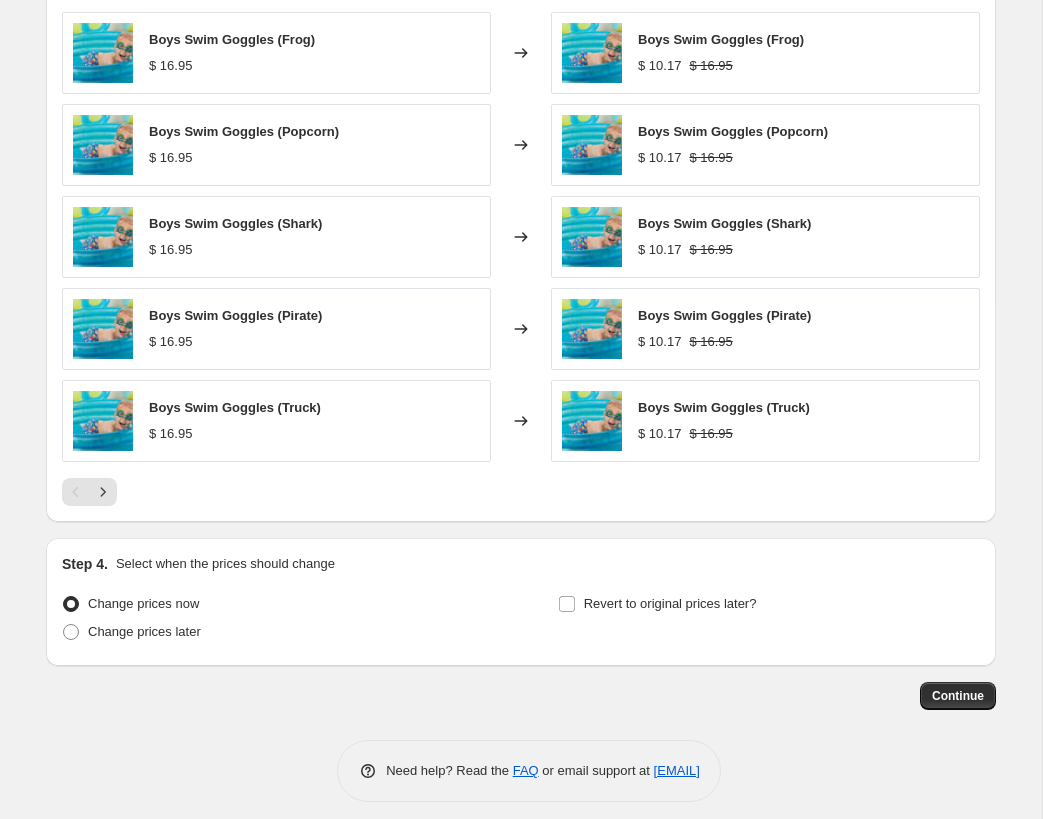 scroll, scrollTop: 1391, scrollLeft: 0, axis: vertical 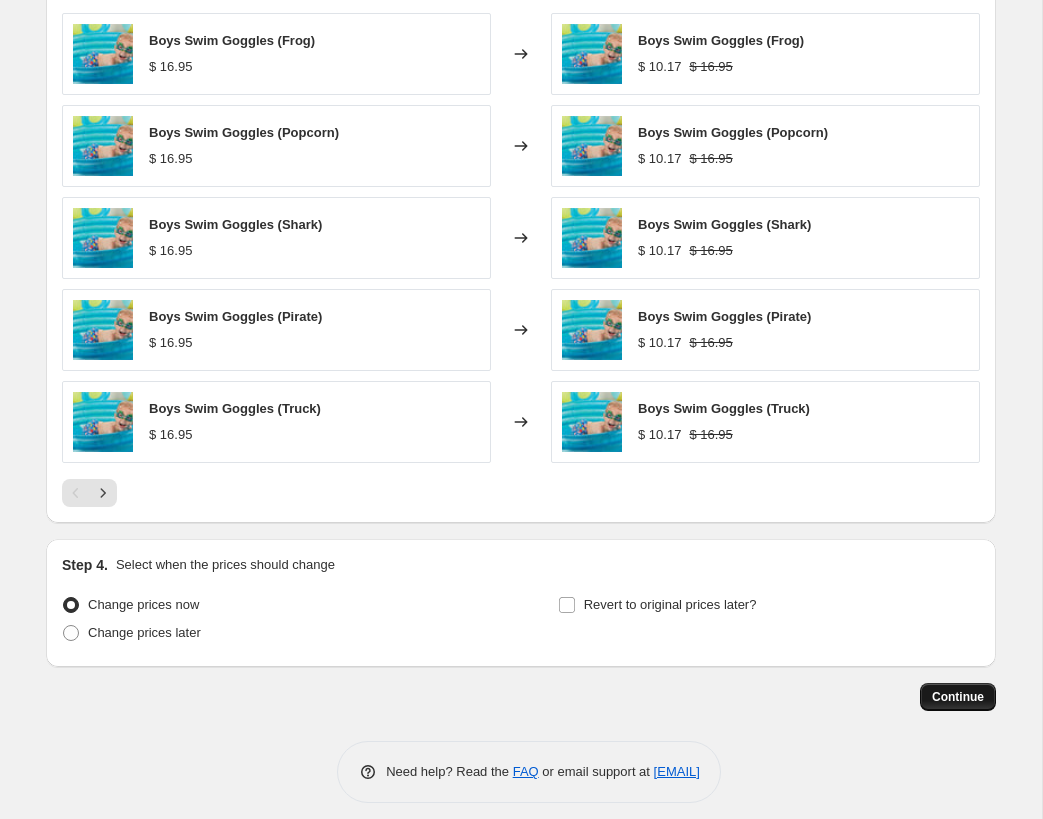 click on "Continue" at bounding box center (958, 697) 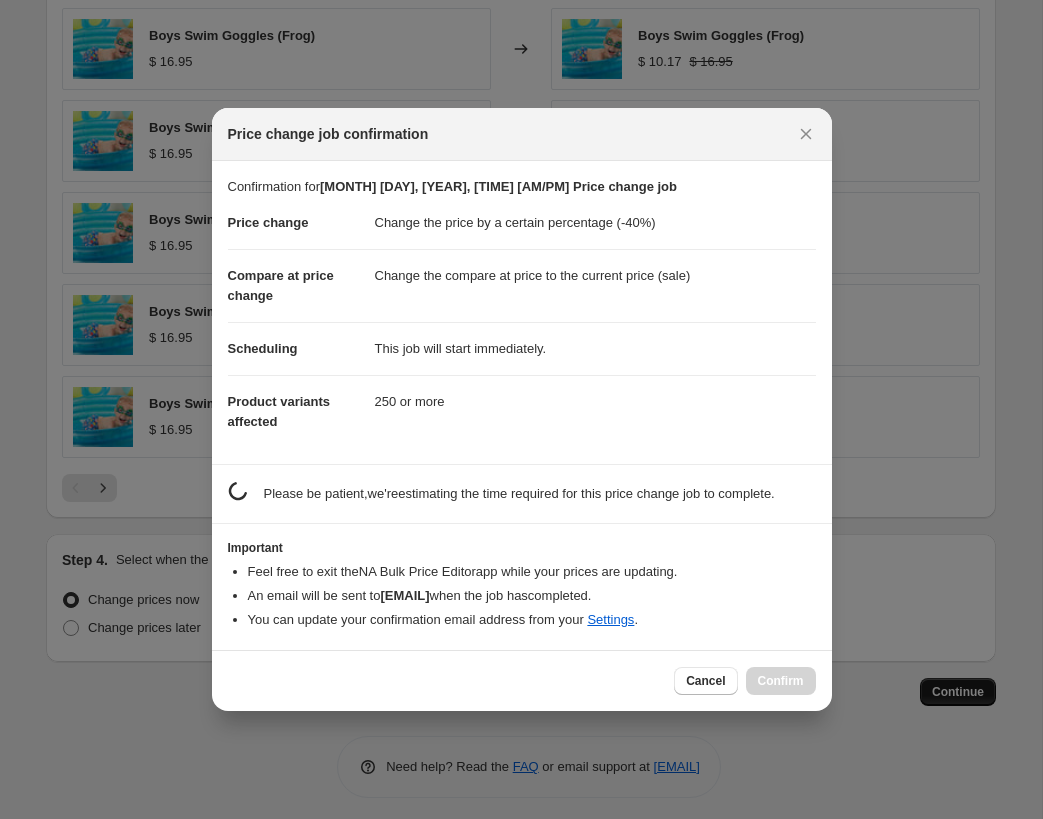 scroll, scrollTop: 1391, scrollLeft: 0, axis: vertical 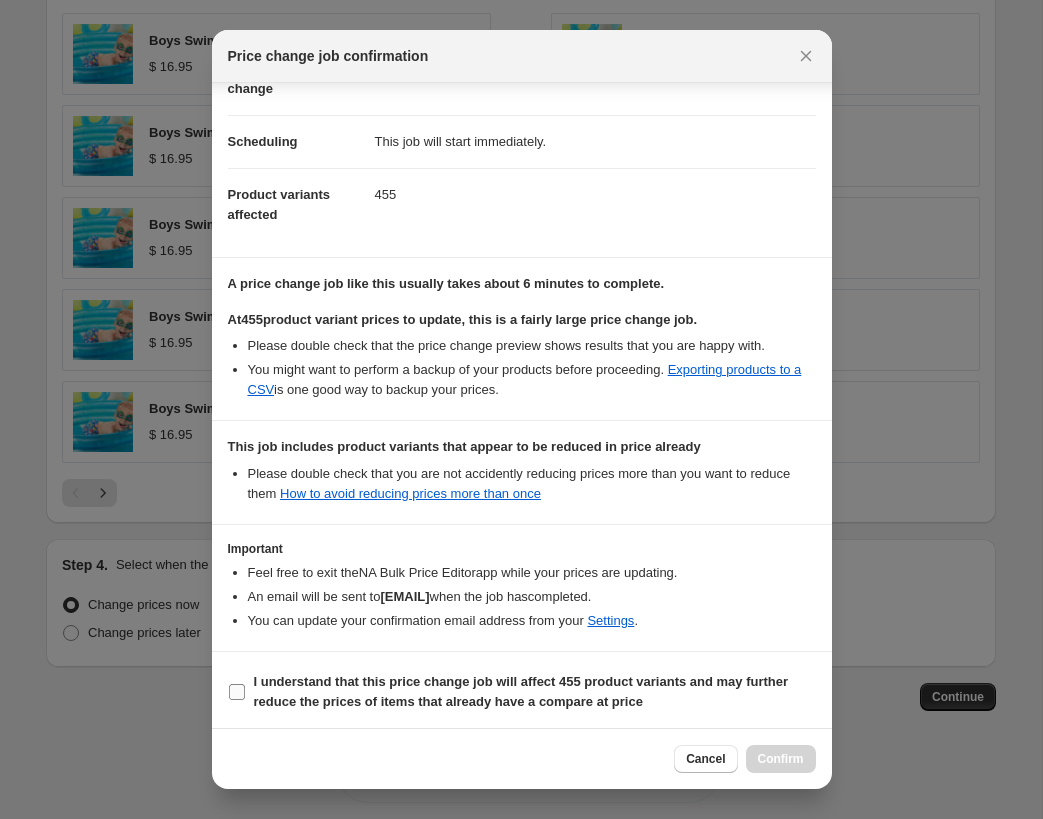 click on "I understand that this price change job will affect 455 product variants and may further reduce the prices of items that already have a compare at price" at bounding box center (237, 692) 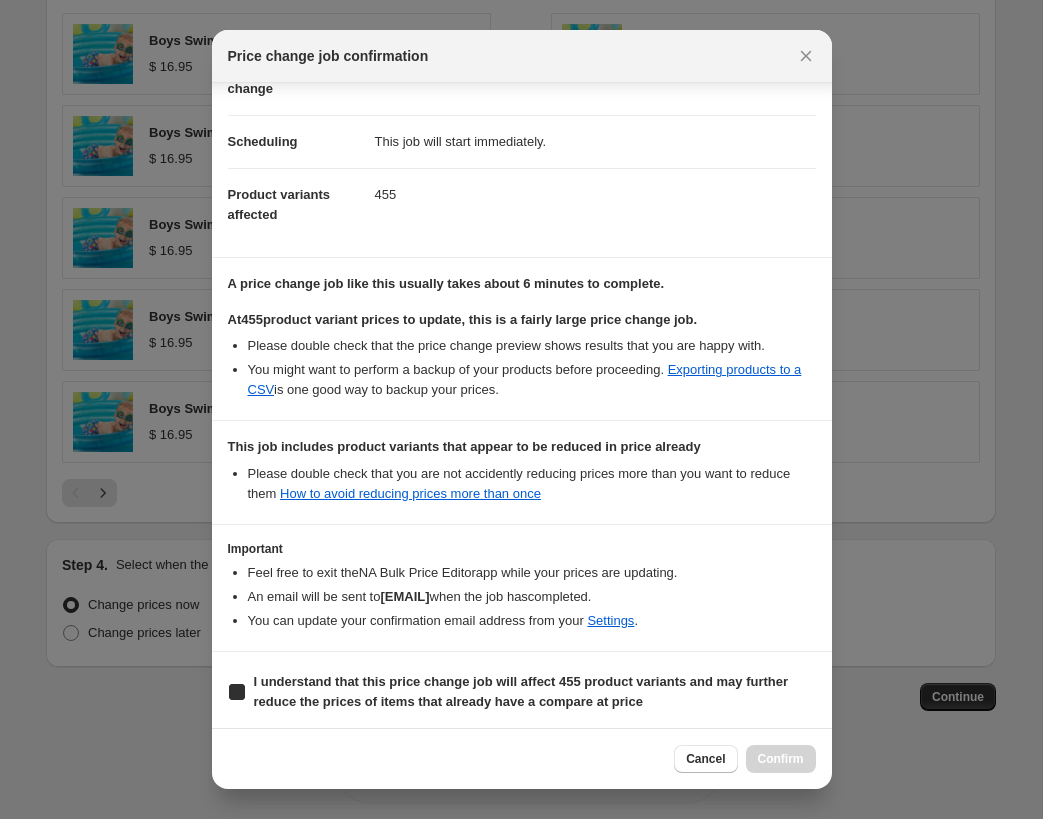 checkbox on "true" 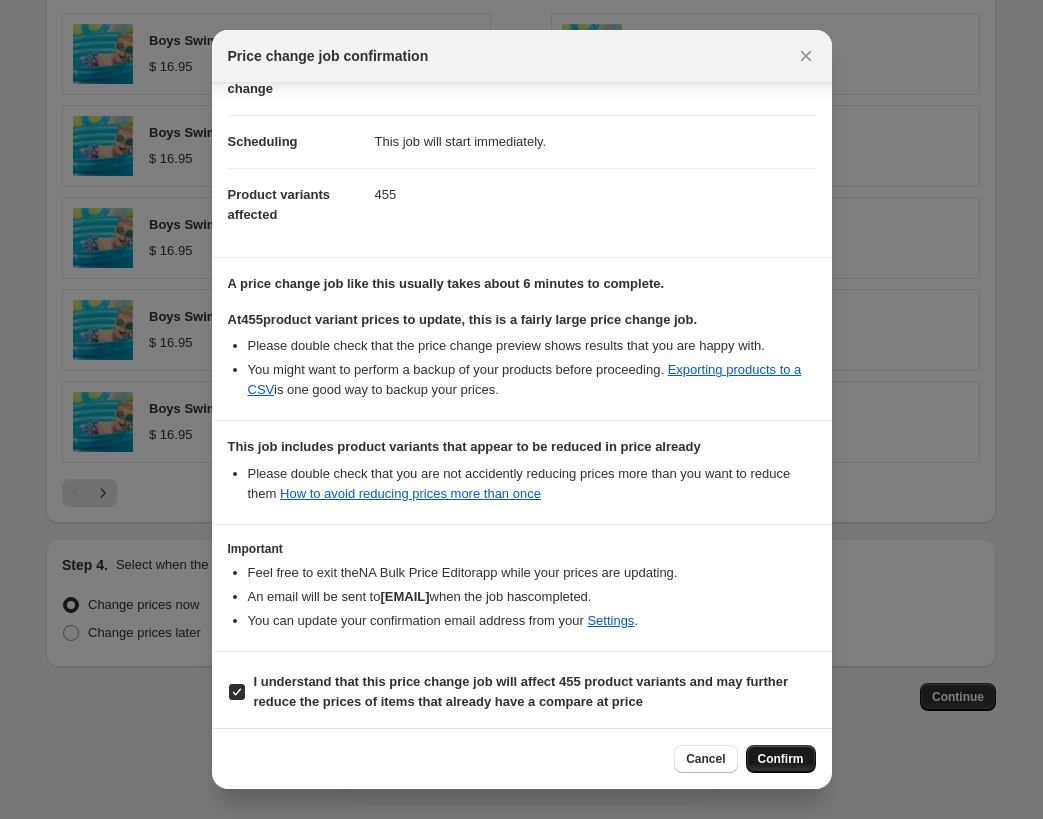 click on "Confirm" at bounding box center [781, 759] 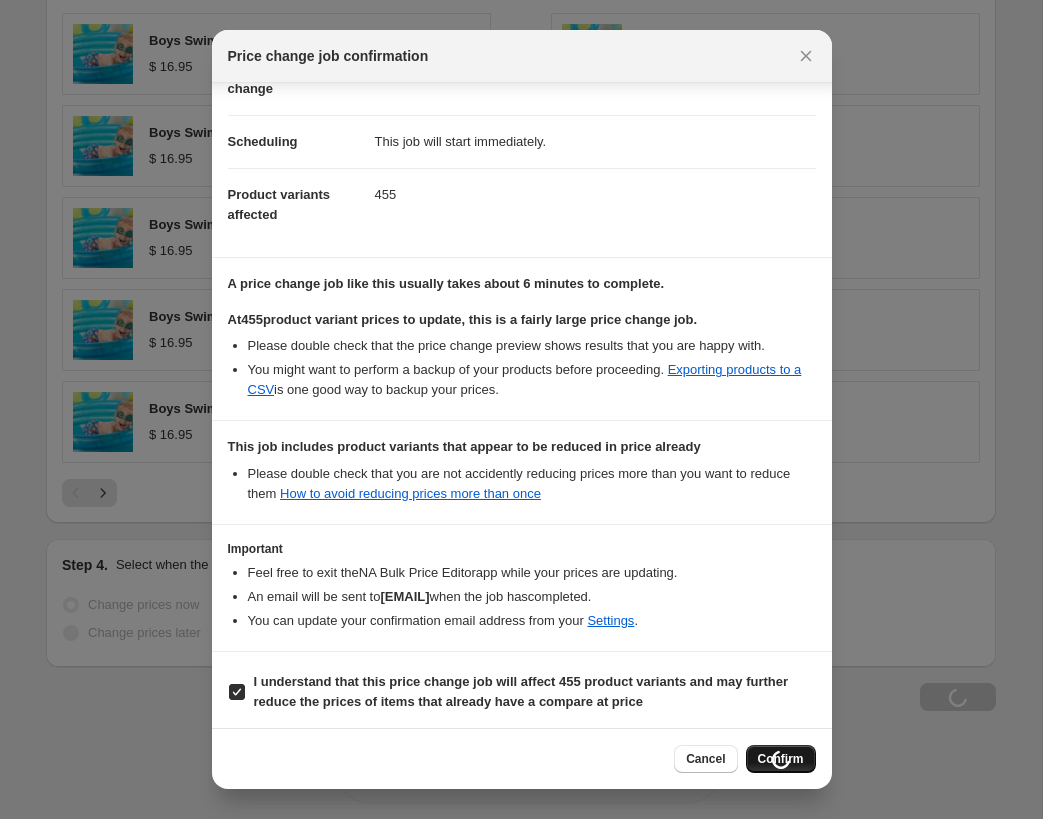 scroll, scrollTop: 1458, scrollLeft: 0, axis: vertical 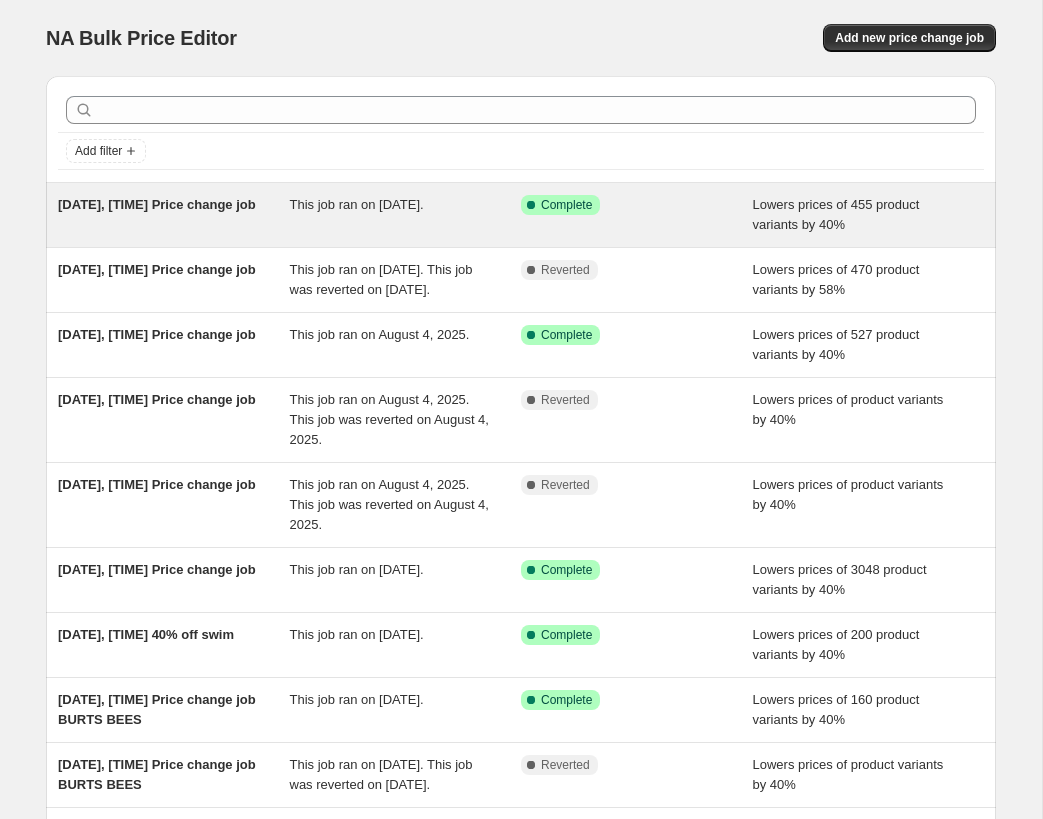 click on "This job ran on [DATE]." at bounding box center [357, 204] 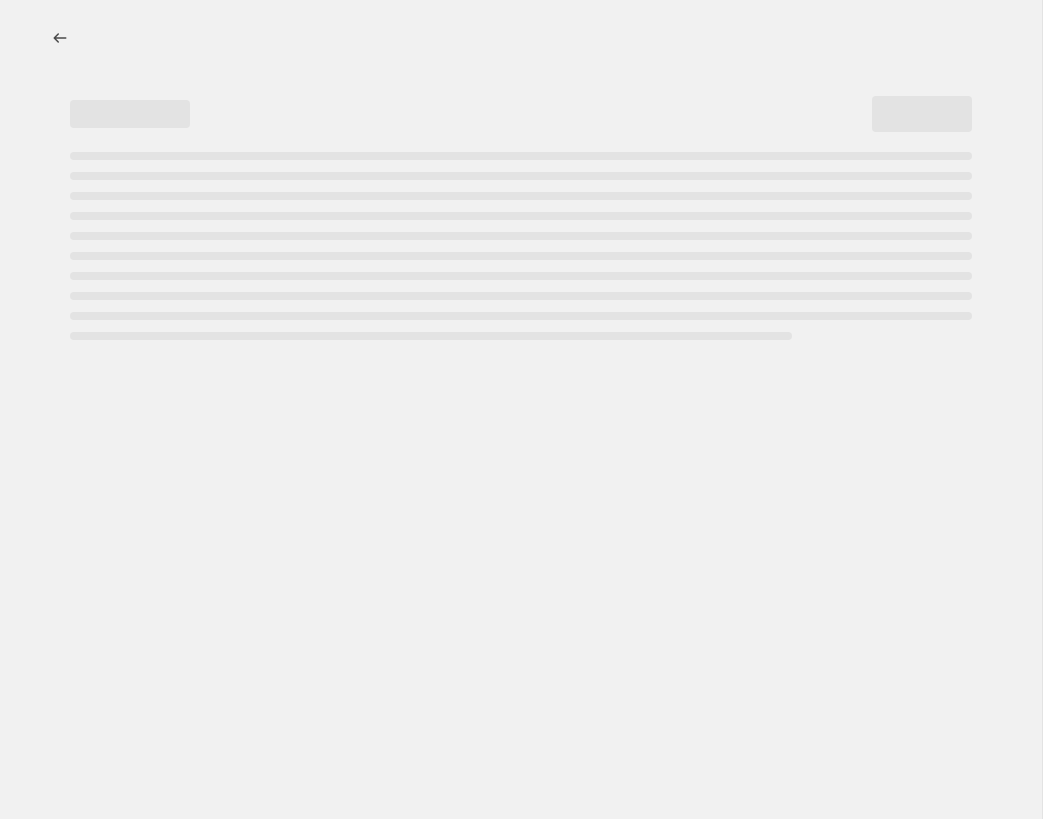 select on "percentage" 